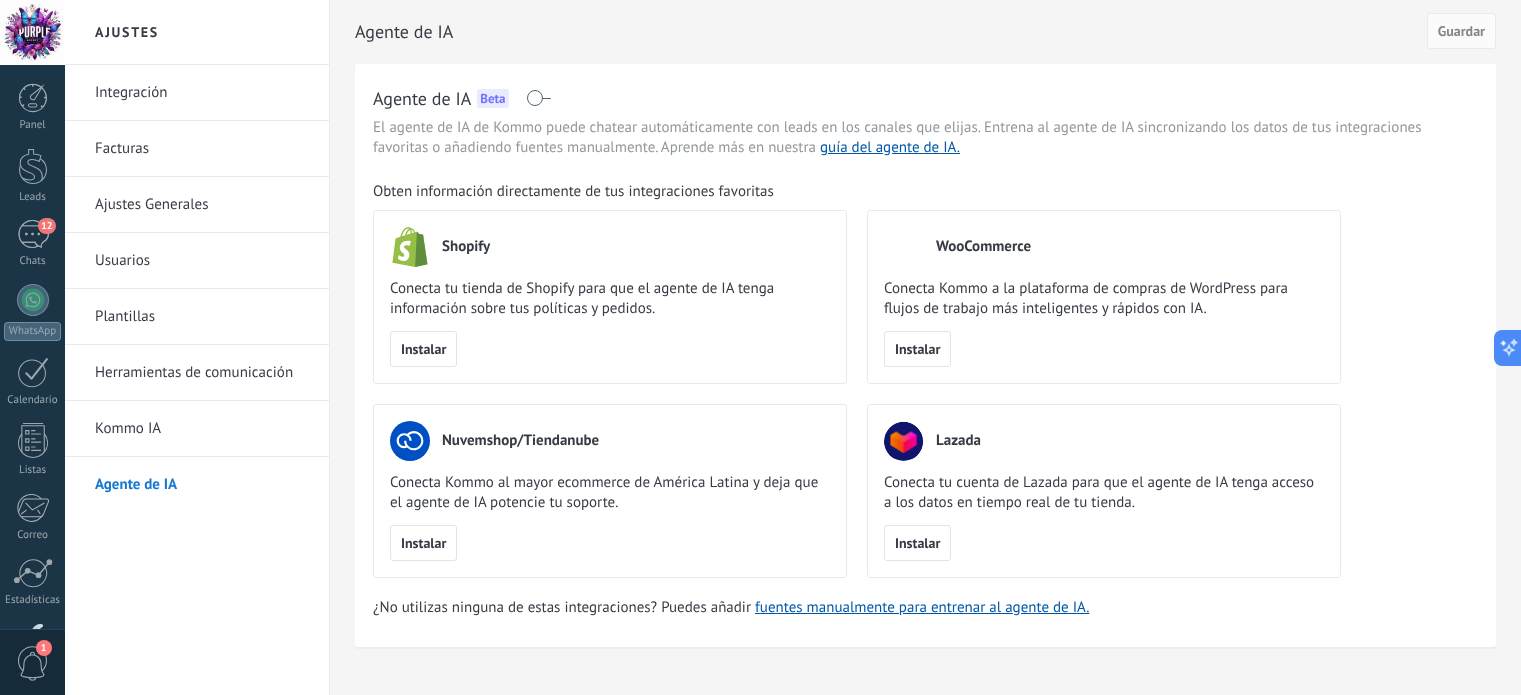 scroll, scrollTop: 16, scrollLeft: 0, axis: vertical 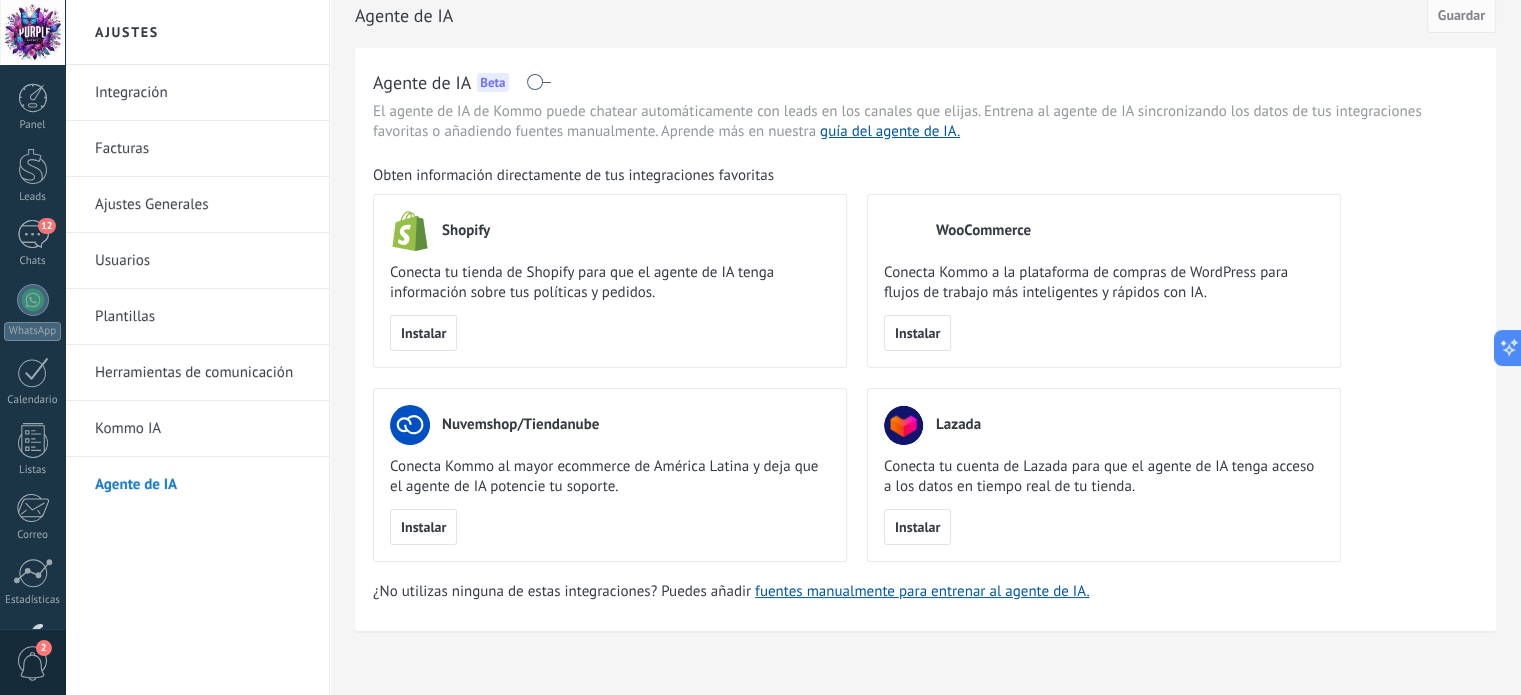 drag, startPoint x: 1462, startPoint y: 0, endPoint x: 674, endPoint y: 52, distance: 789.71387 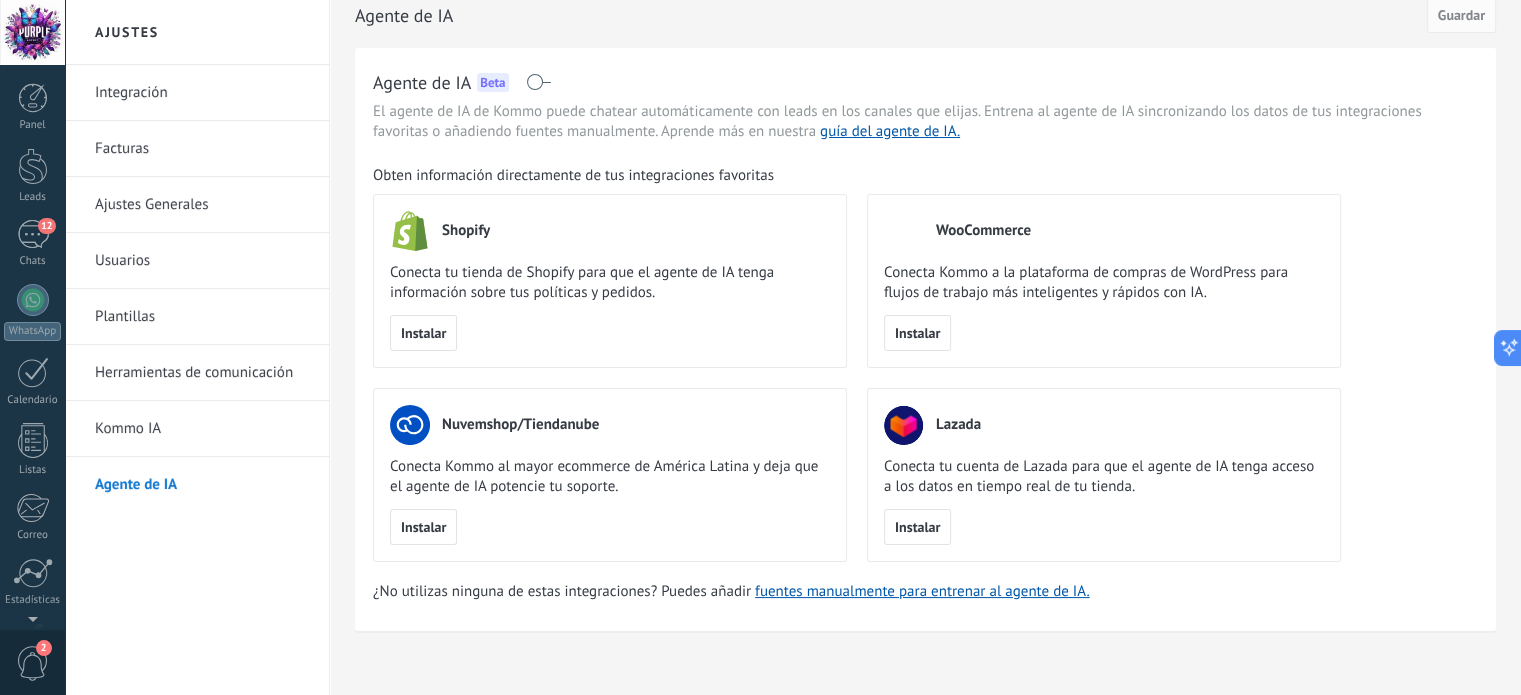 scroll, scrollTop: 136, scrollLeft: 0, axis: vertical 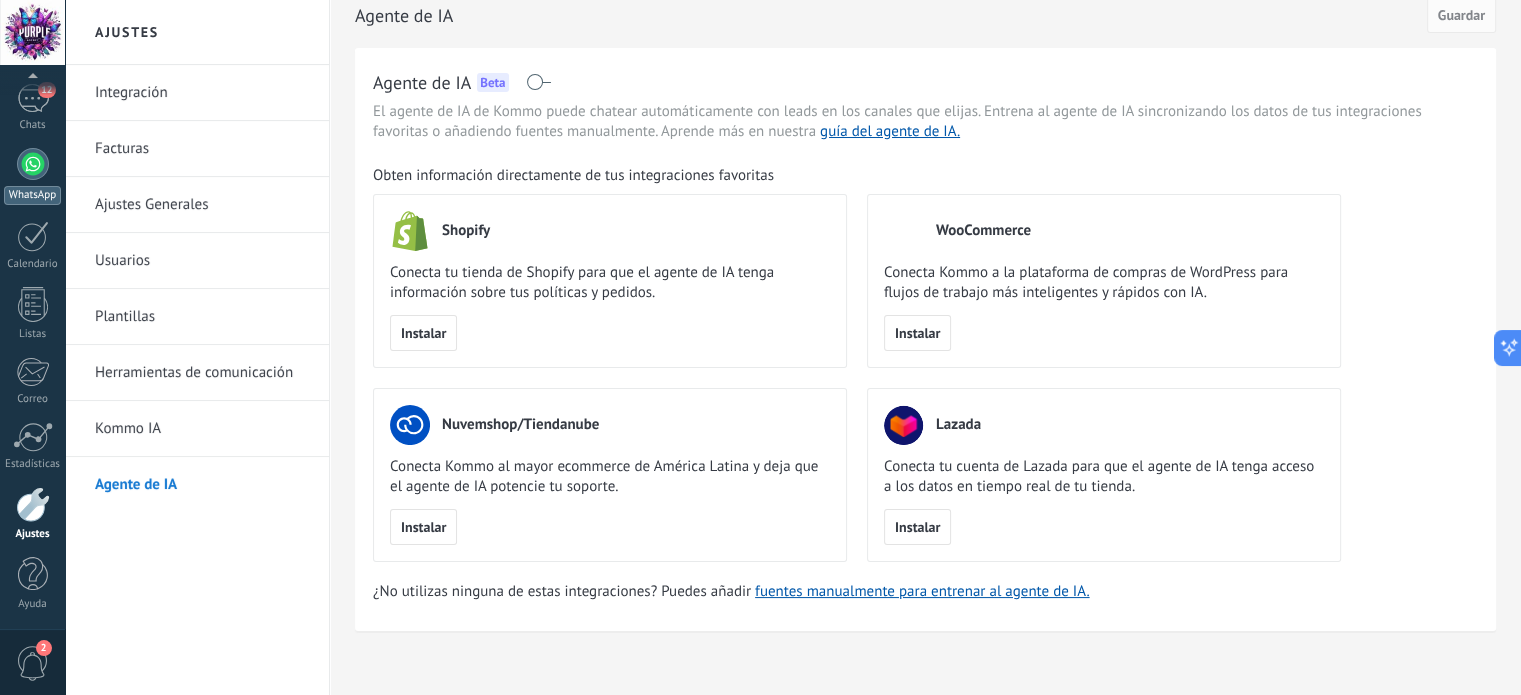 click at bounding box center [33, 164] 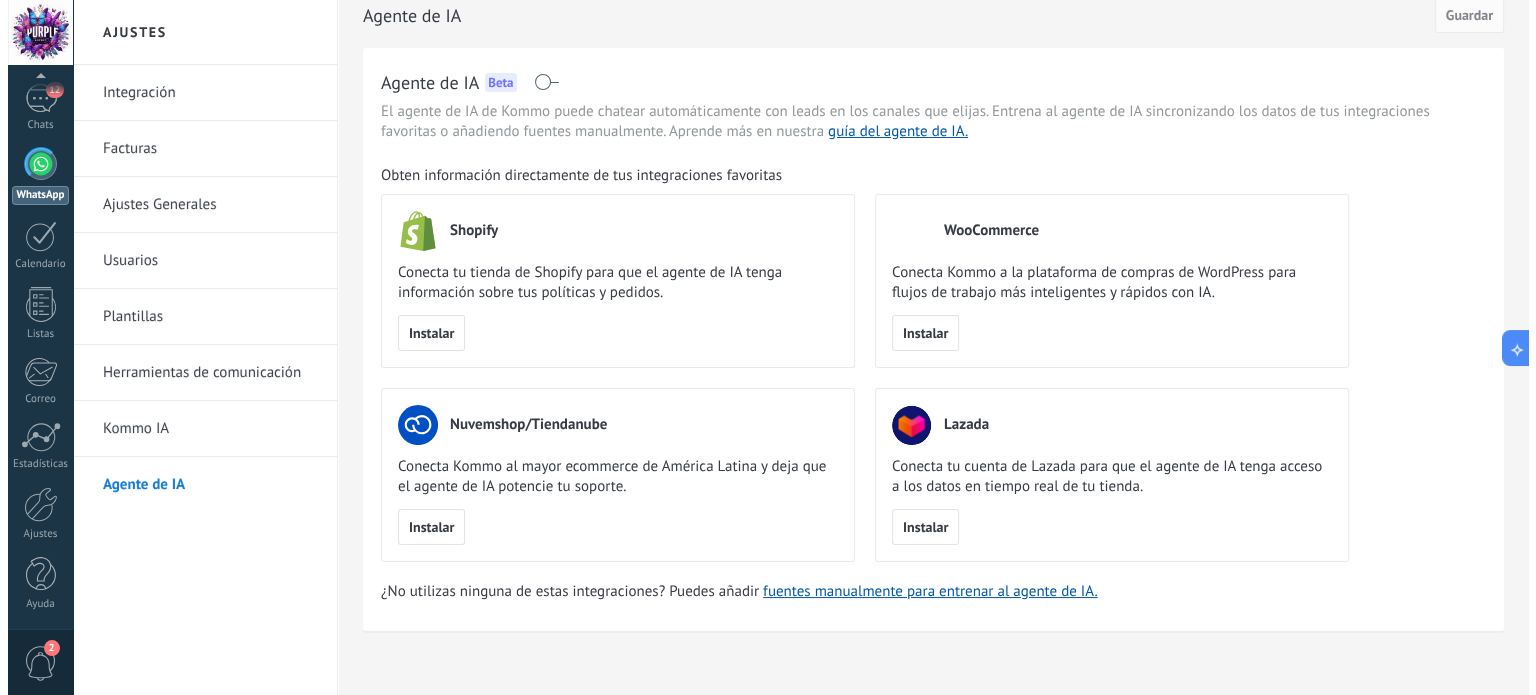 scroll, scrollTop: 0, scrollLeft: 0, axis: both 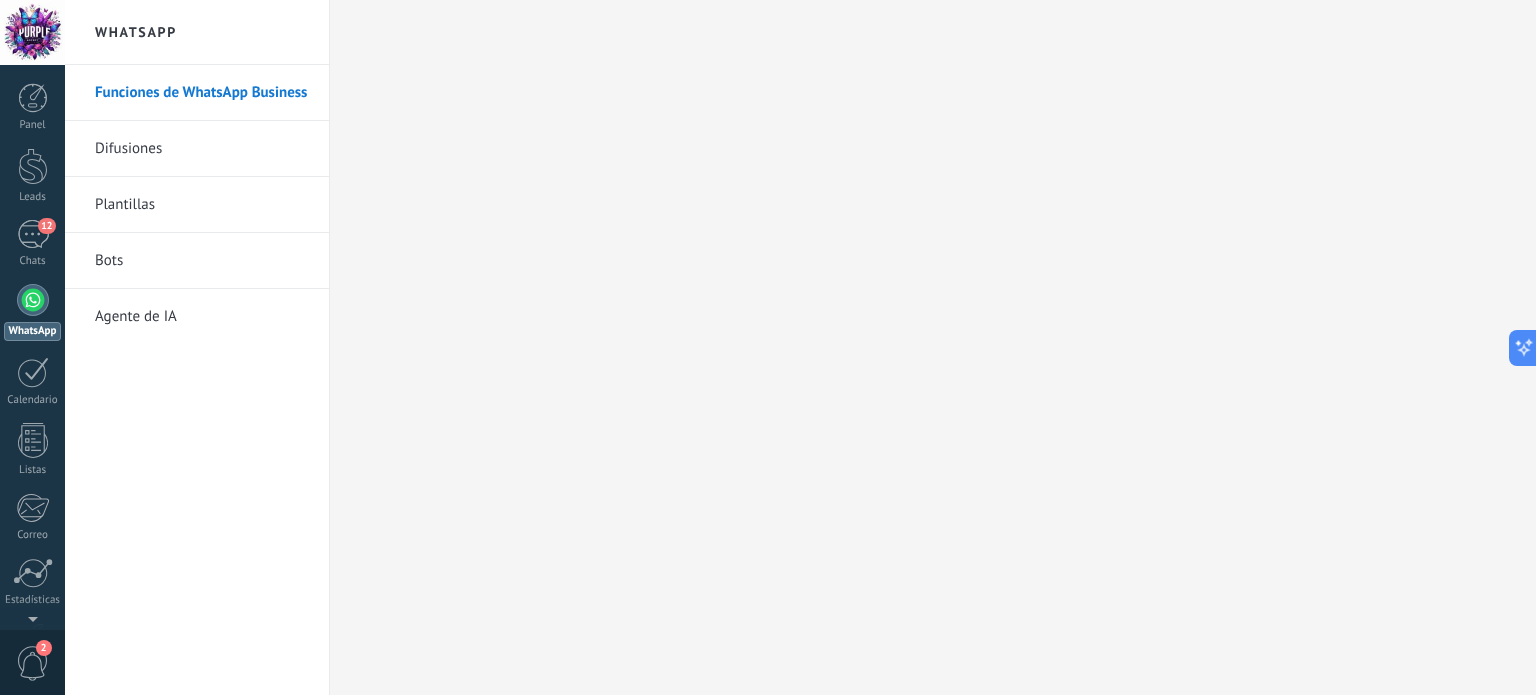 click on "Bots" at bounding box center (202, 261) 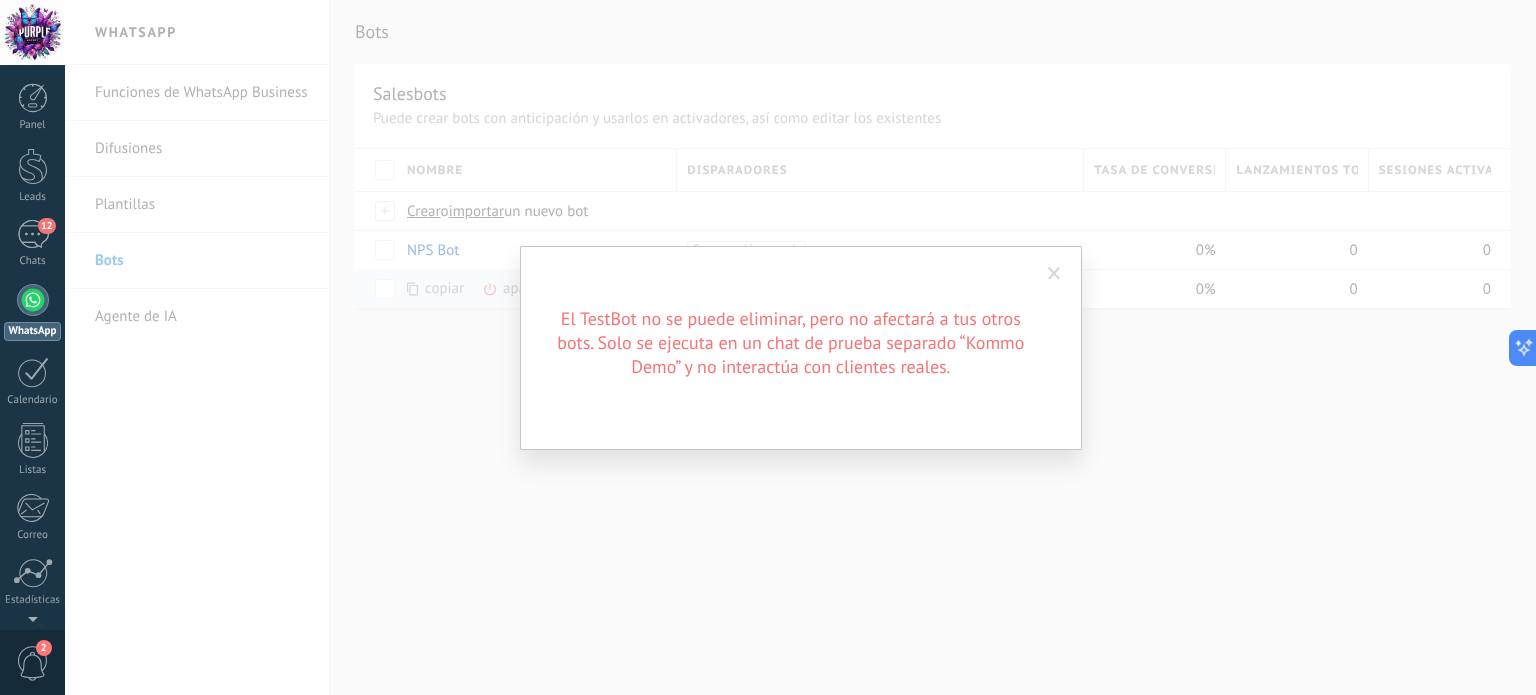 click at bounding box center (1054, 274) 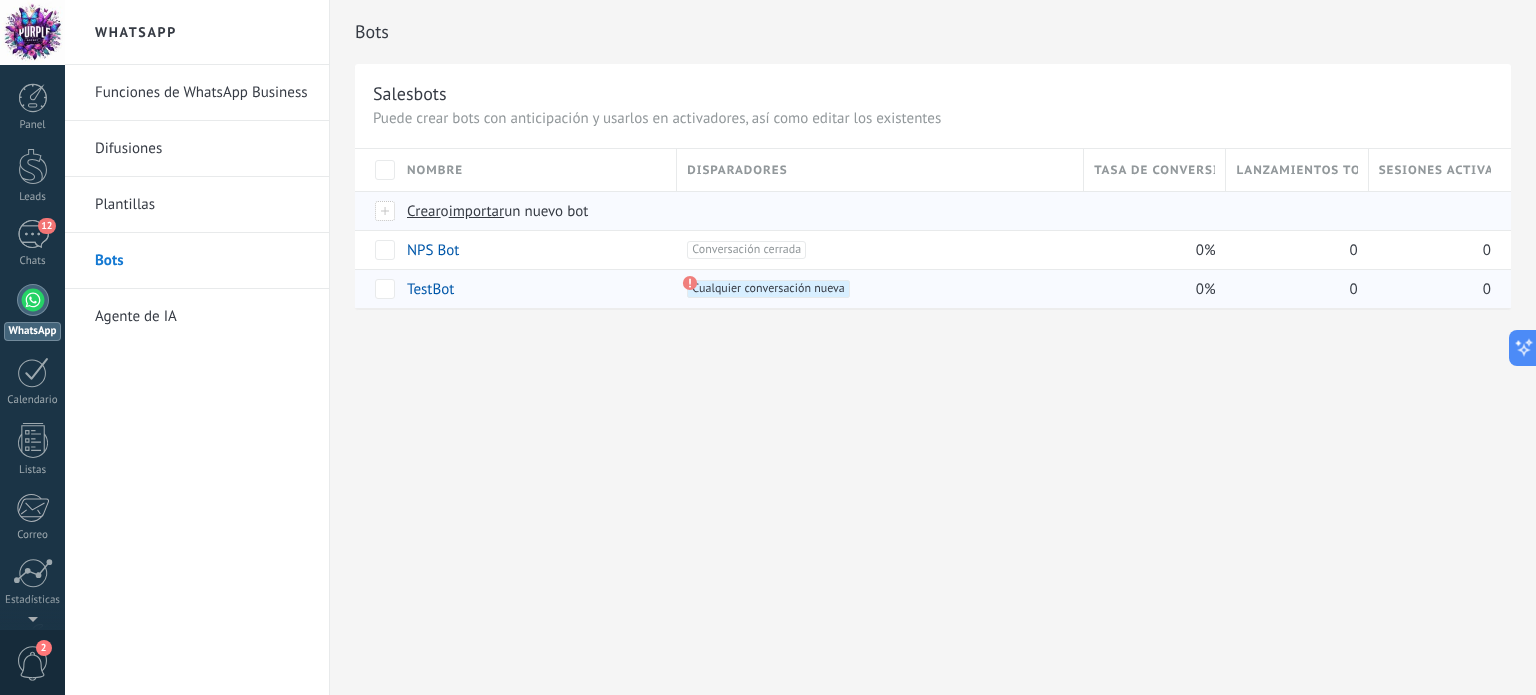 click on "Crear" at bounding box center (424, 211) 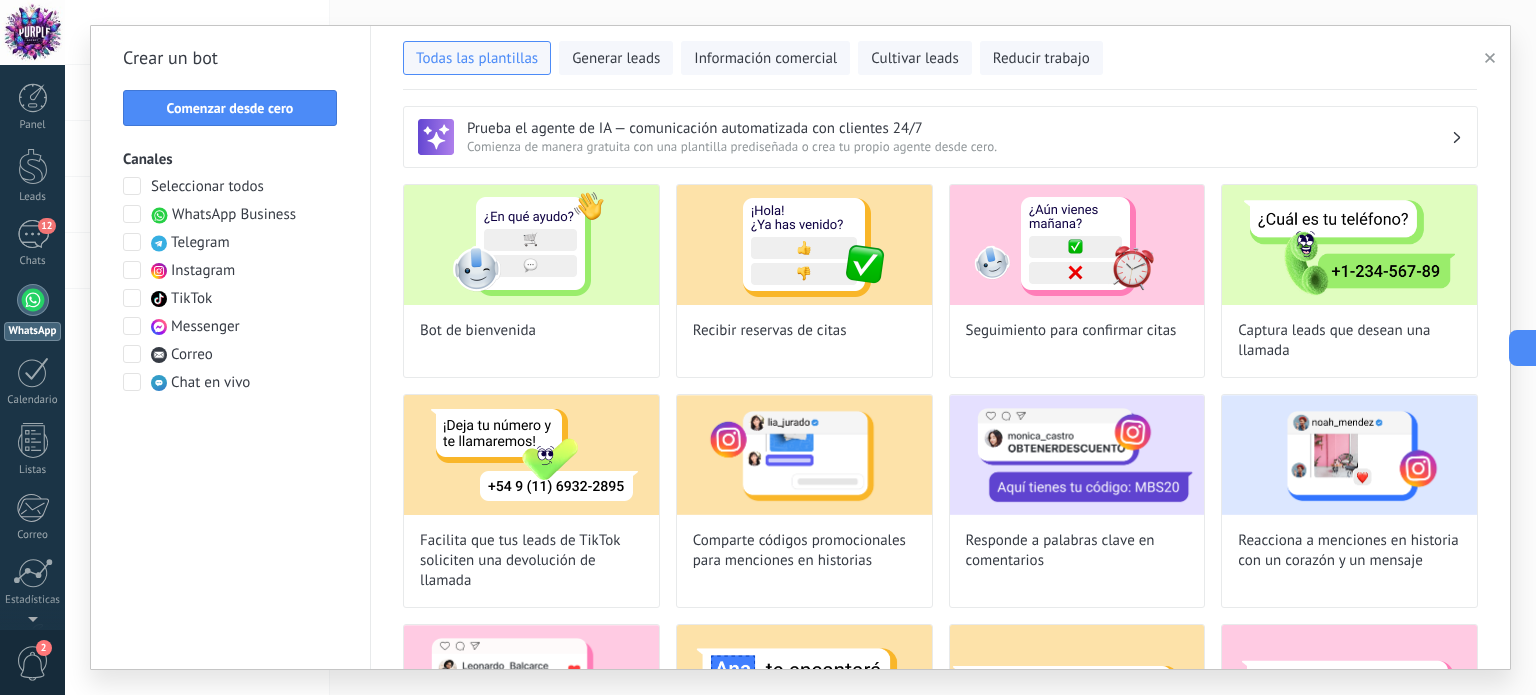 click on "WhatsApp Business" at bounding box center [234, 215] 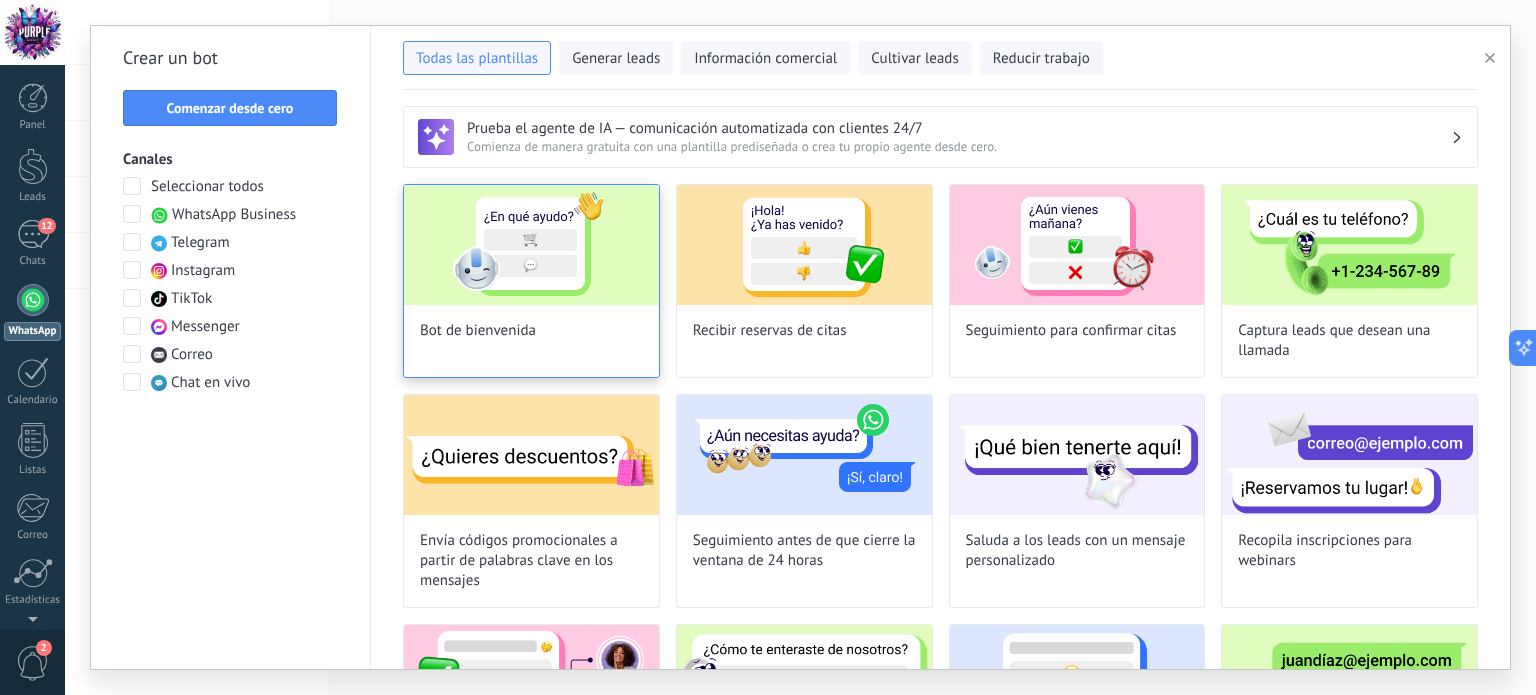 click at bounding box center (531, 245) 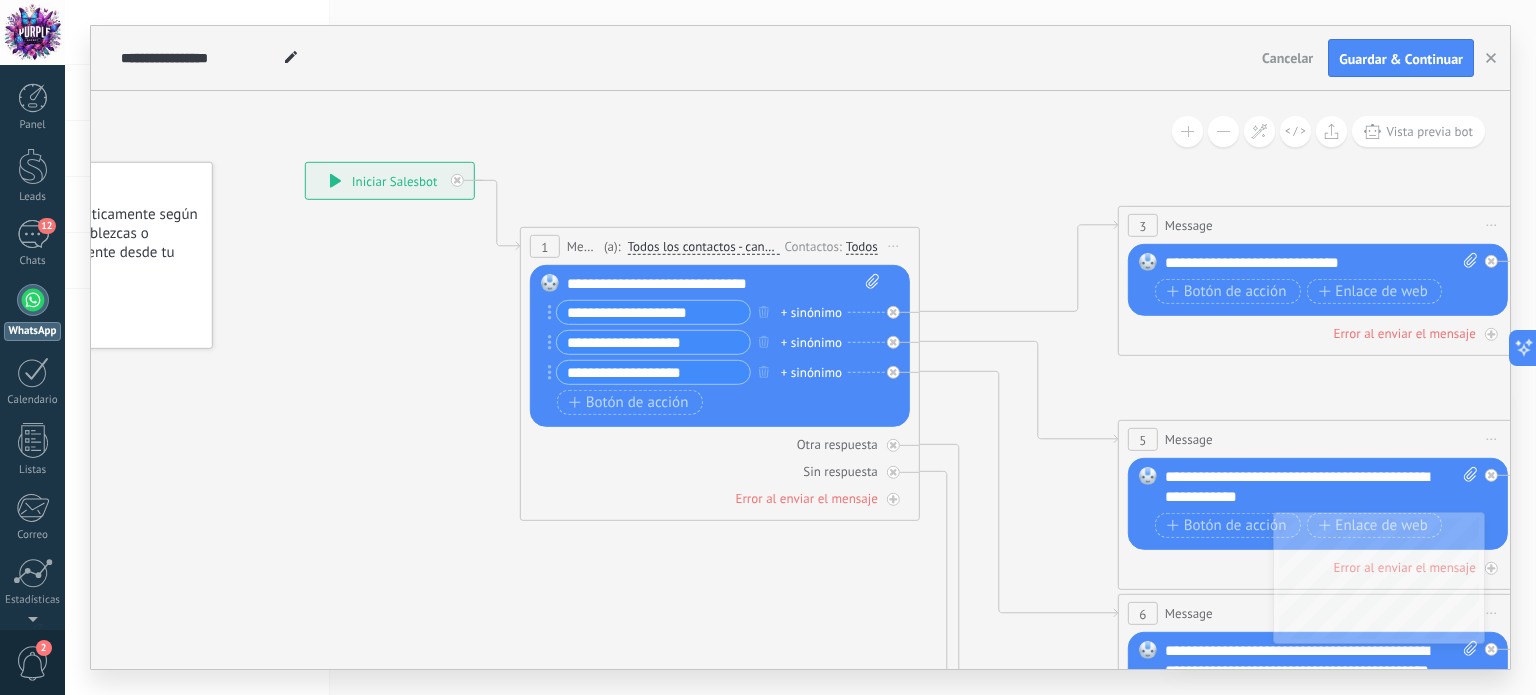 drag, startPoint x: 1056, startPoint y: 252, endPoint x: 844, endPoint y: 175, distance: 225.55043 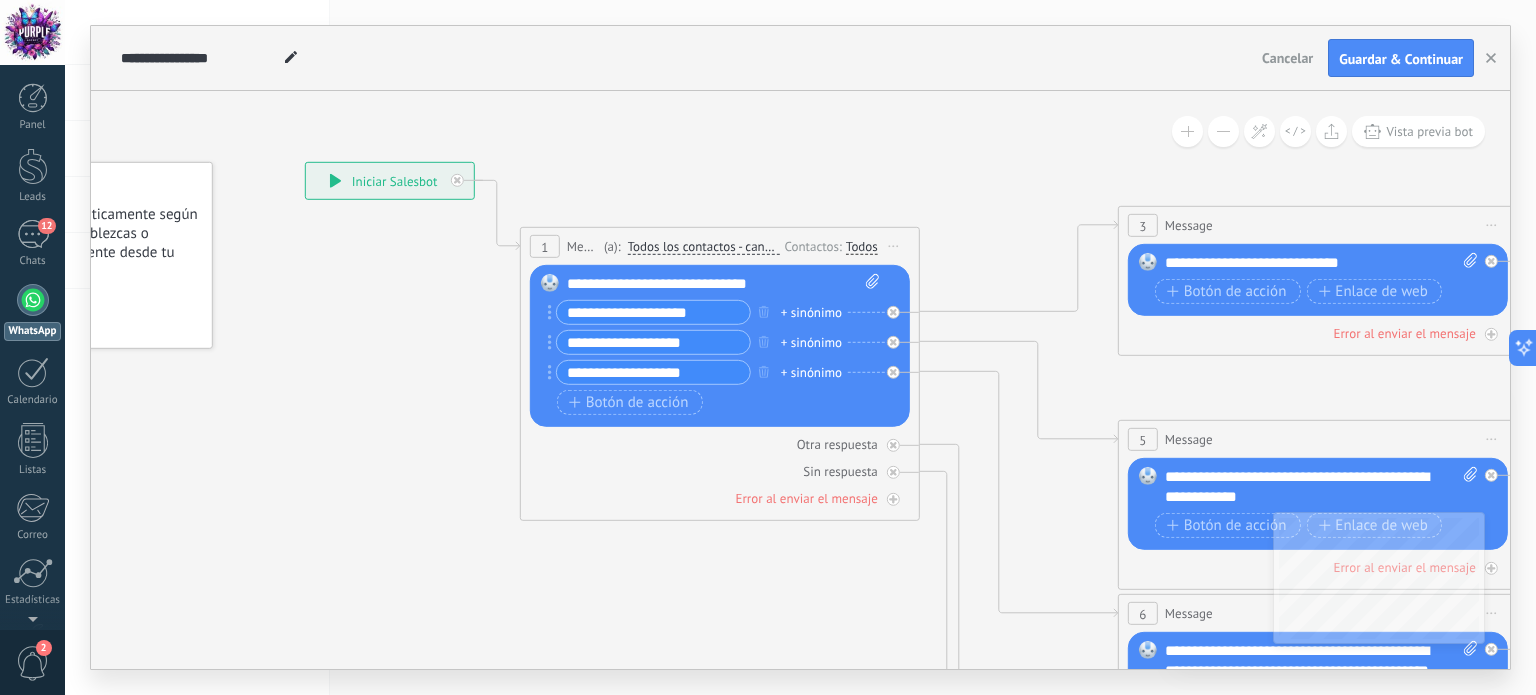 click 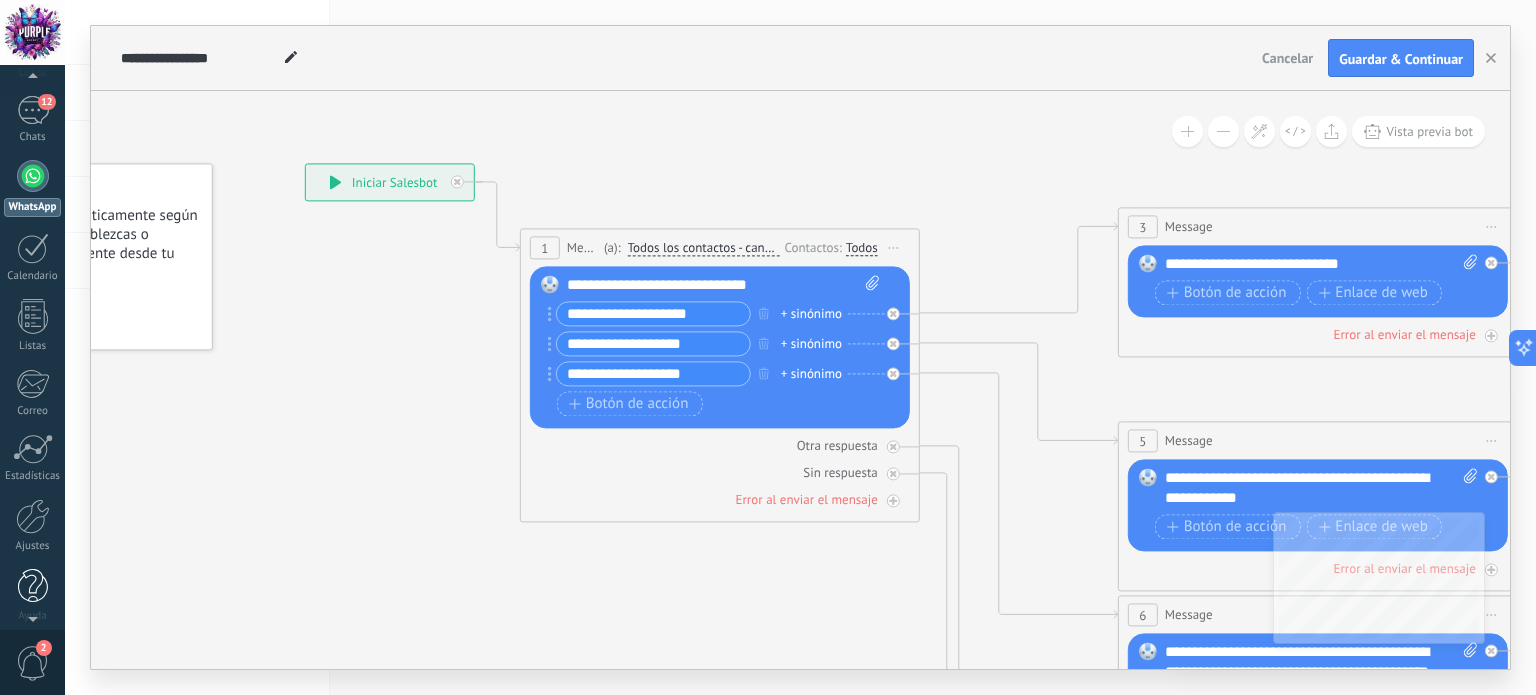 scroll, scrollTop: 136, scrollLeft: 0, axis: vertical 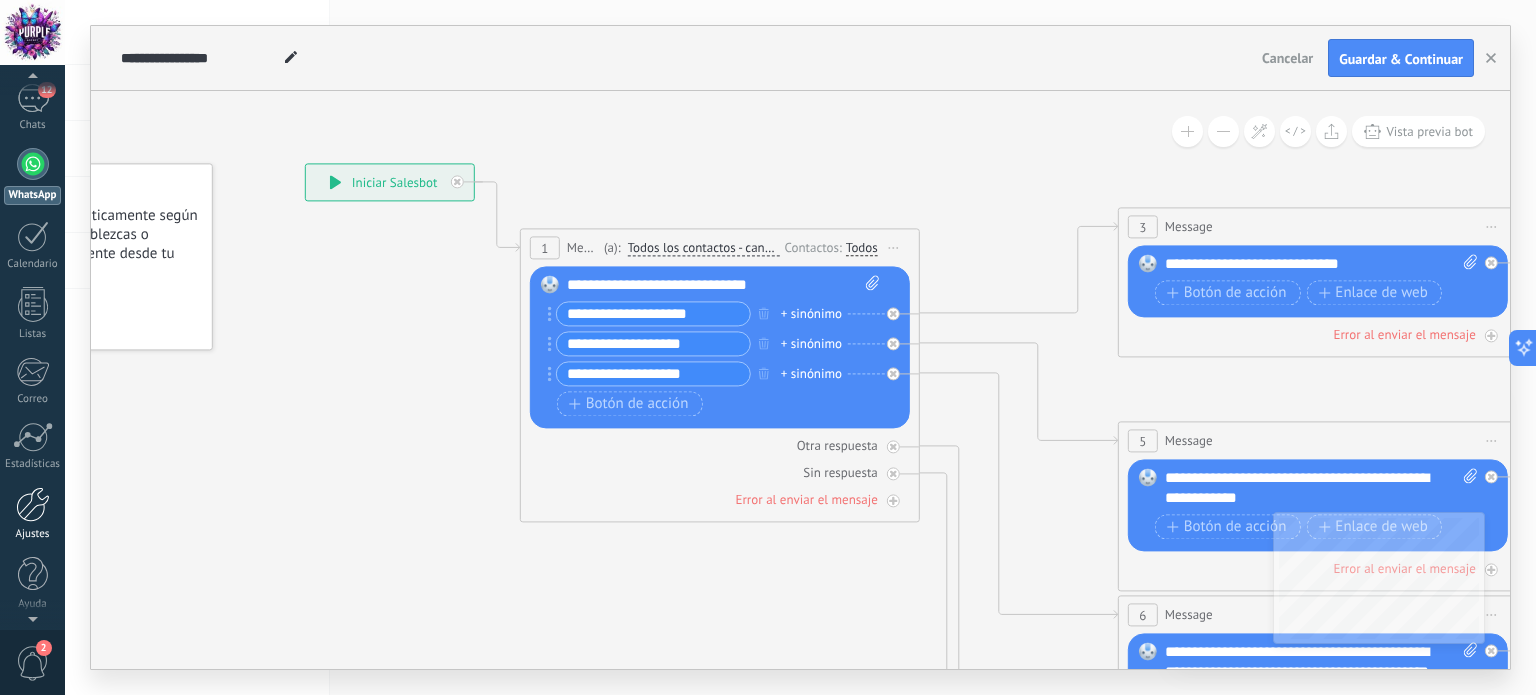 click at bounding box center (33, 504) 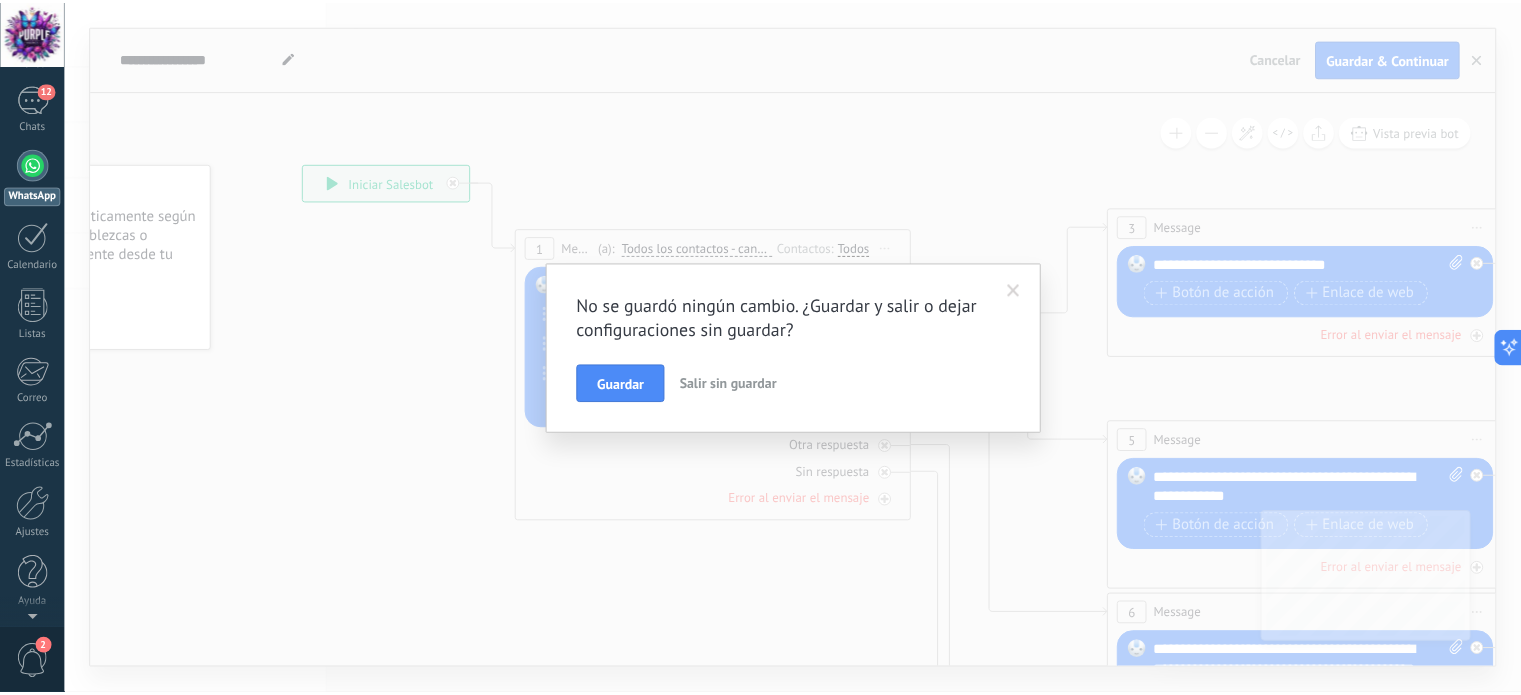 scroll, scrollTop: 0, scrollLeft: 0, axis: both 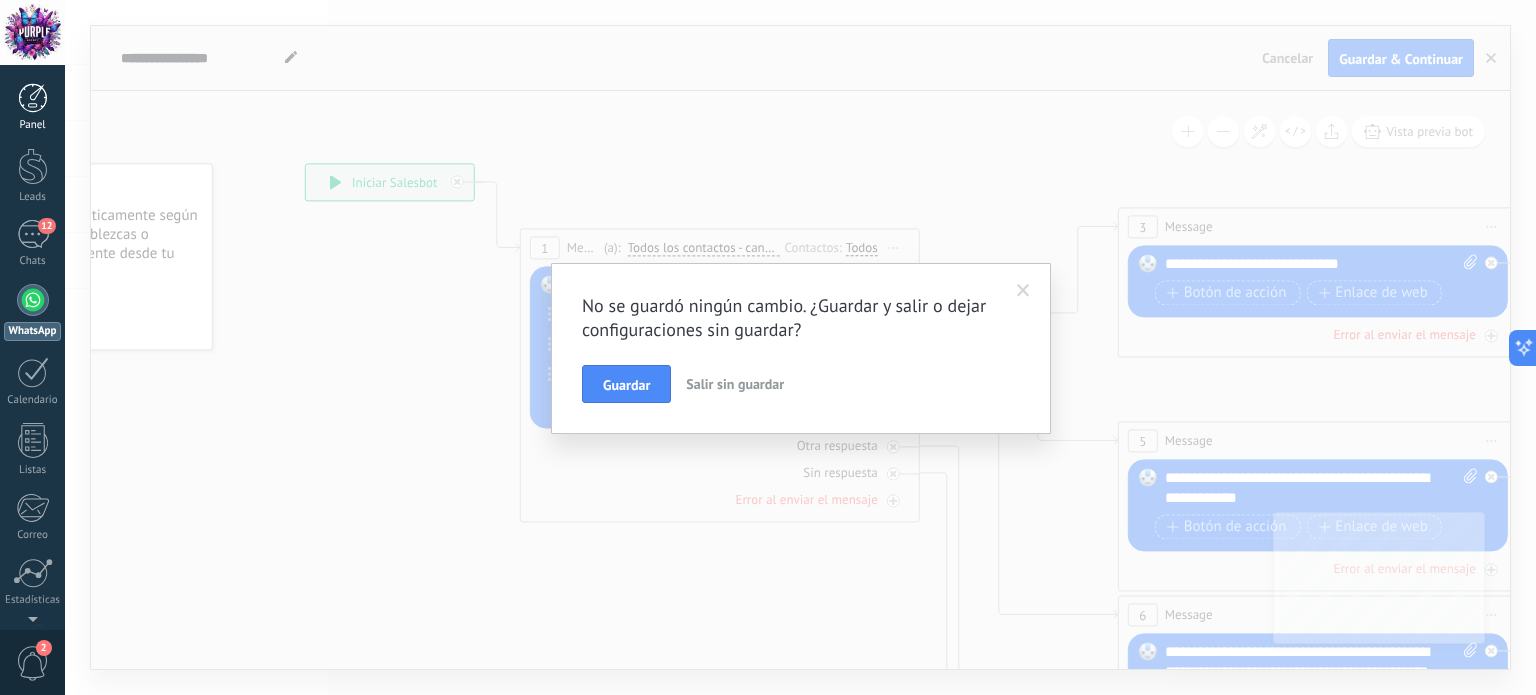 click at bounding box center (33, 98) 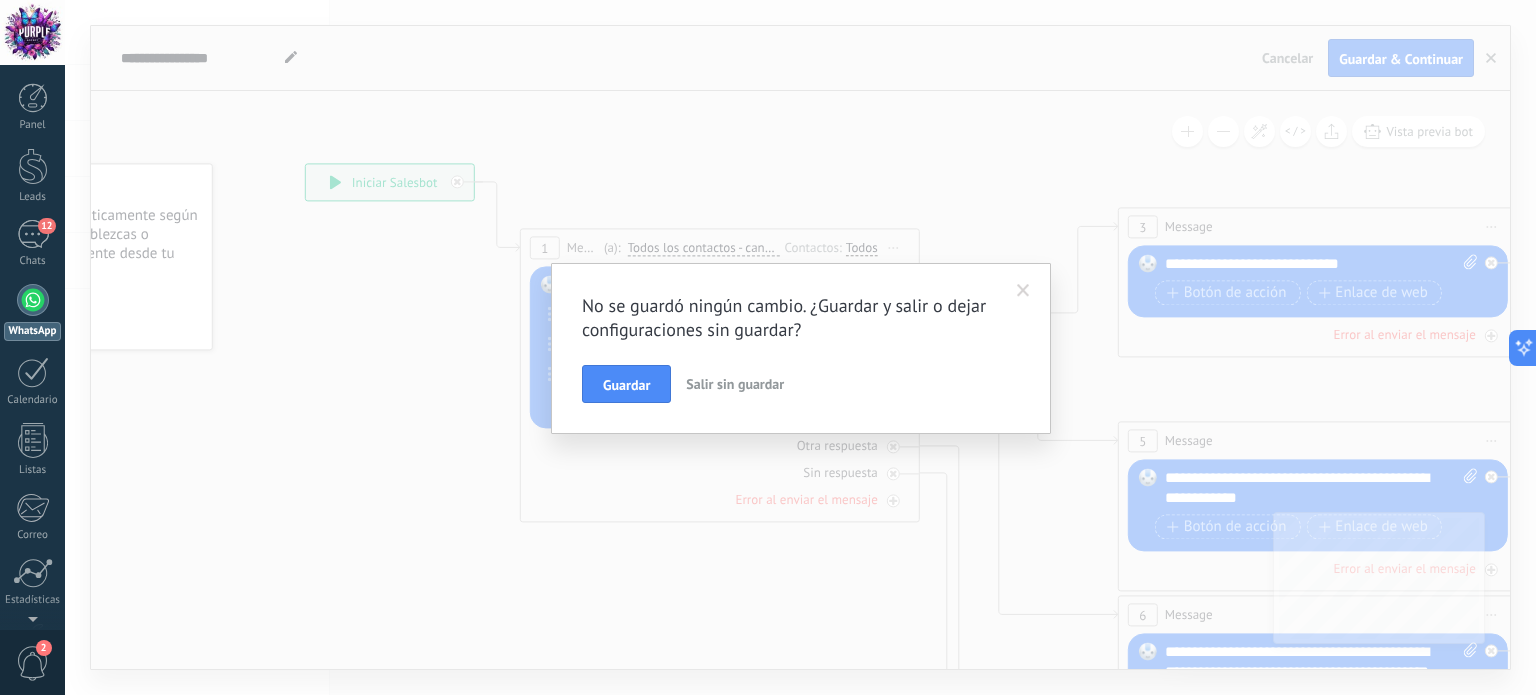 click at bounding box center (1023, 291) 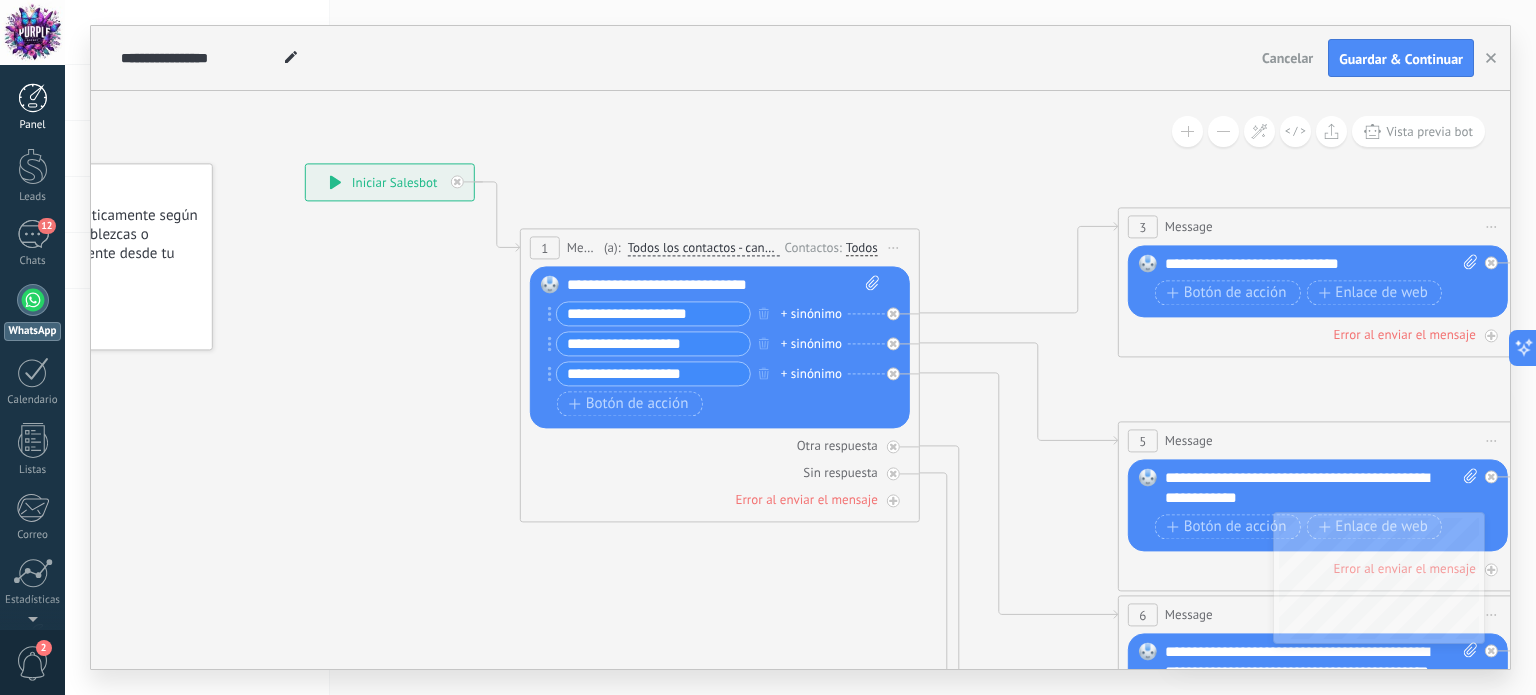 click at bounding box center (33, 98) 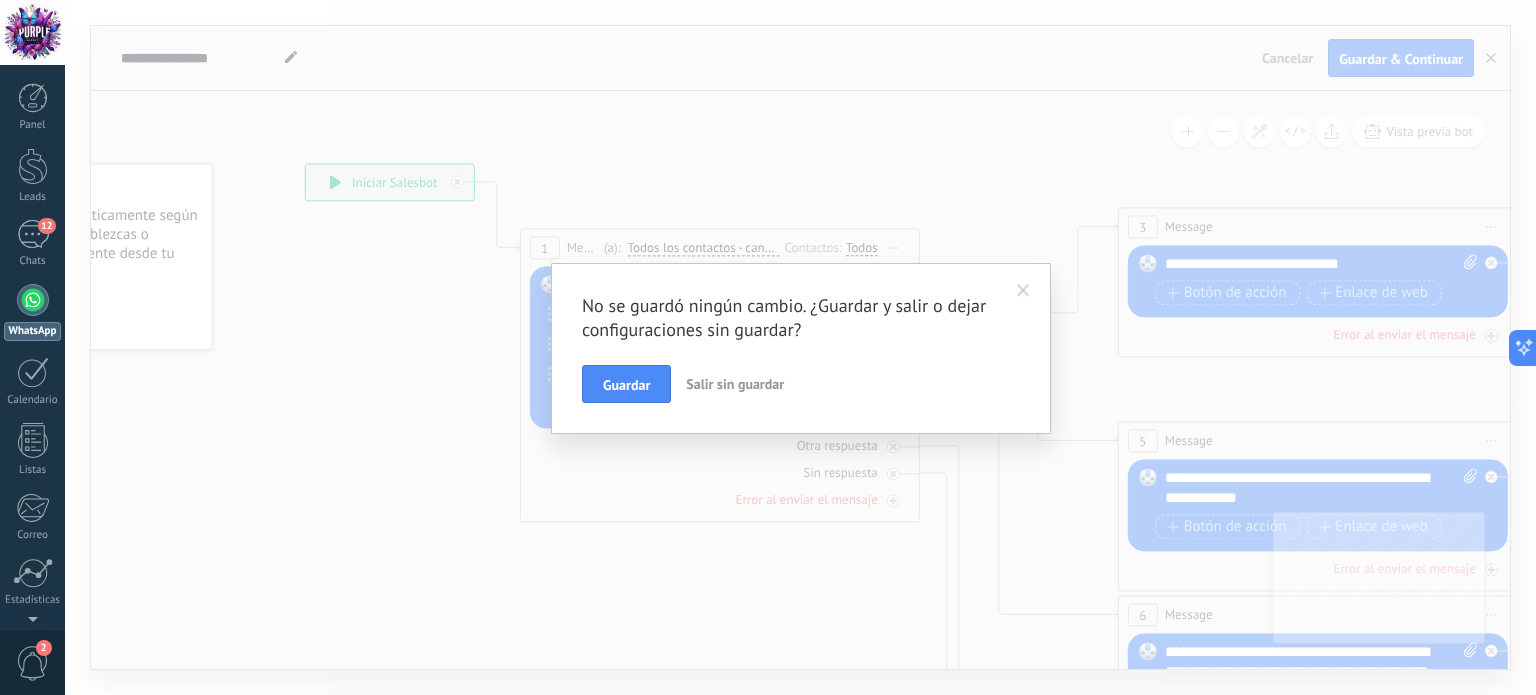 click at bounding box center [32, 32] 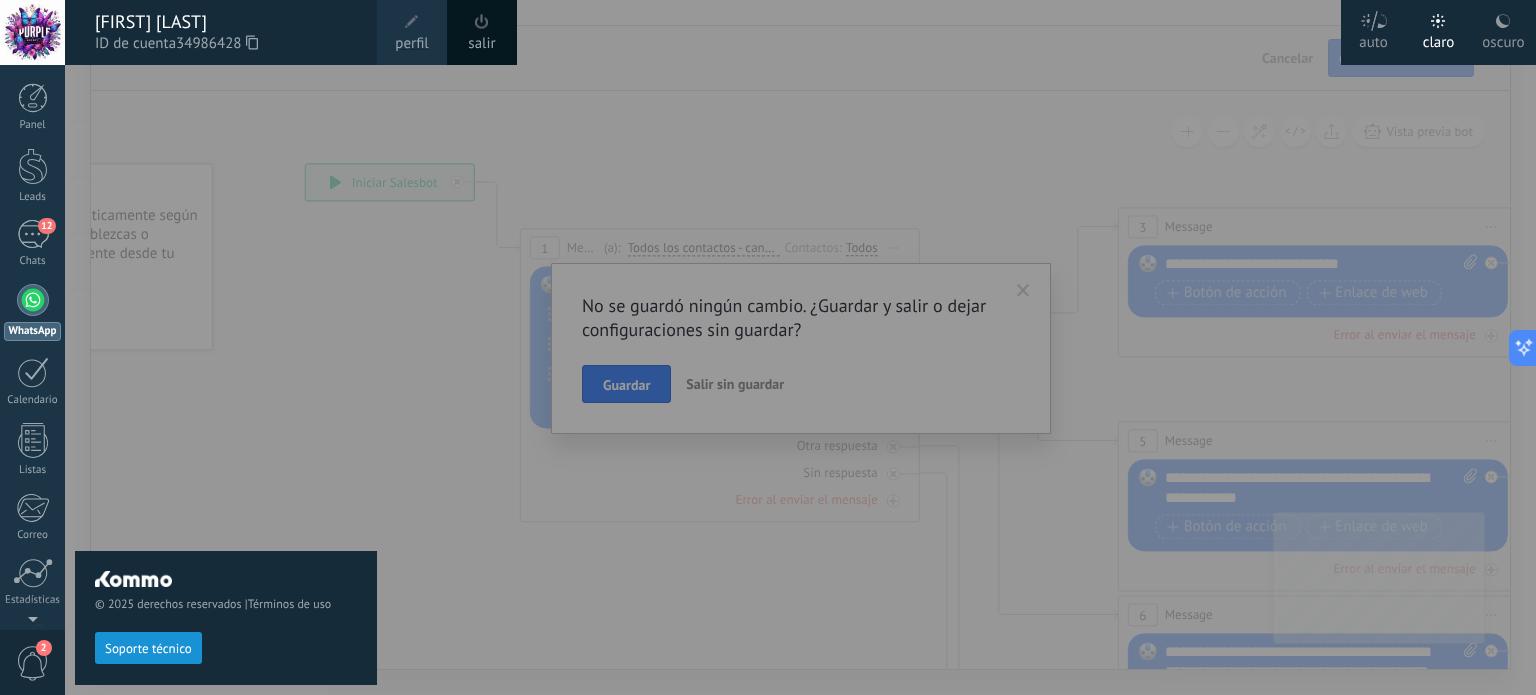 click on "perfil" at bounding box center [411, 44] 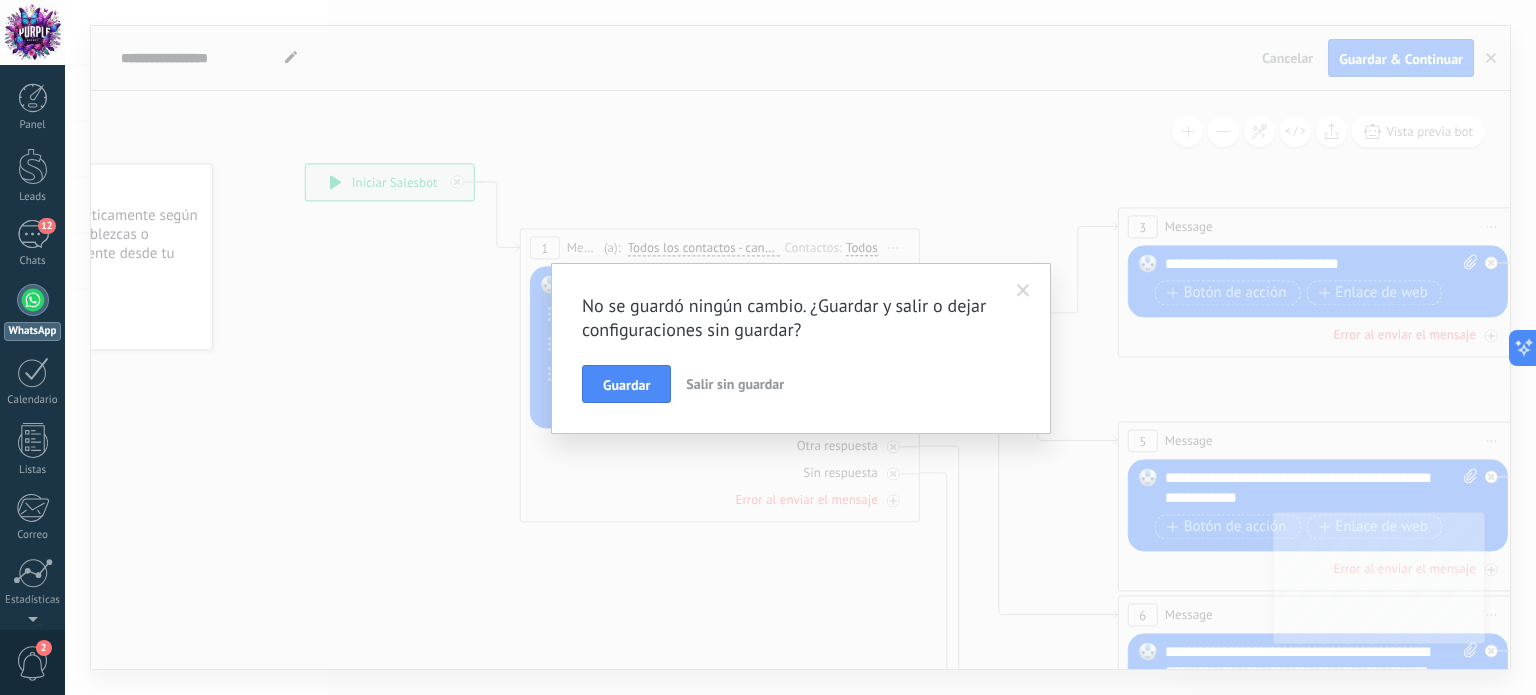click on "Salir sin guardar" at bounding box center [735, 384] 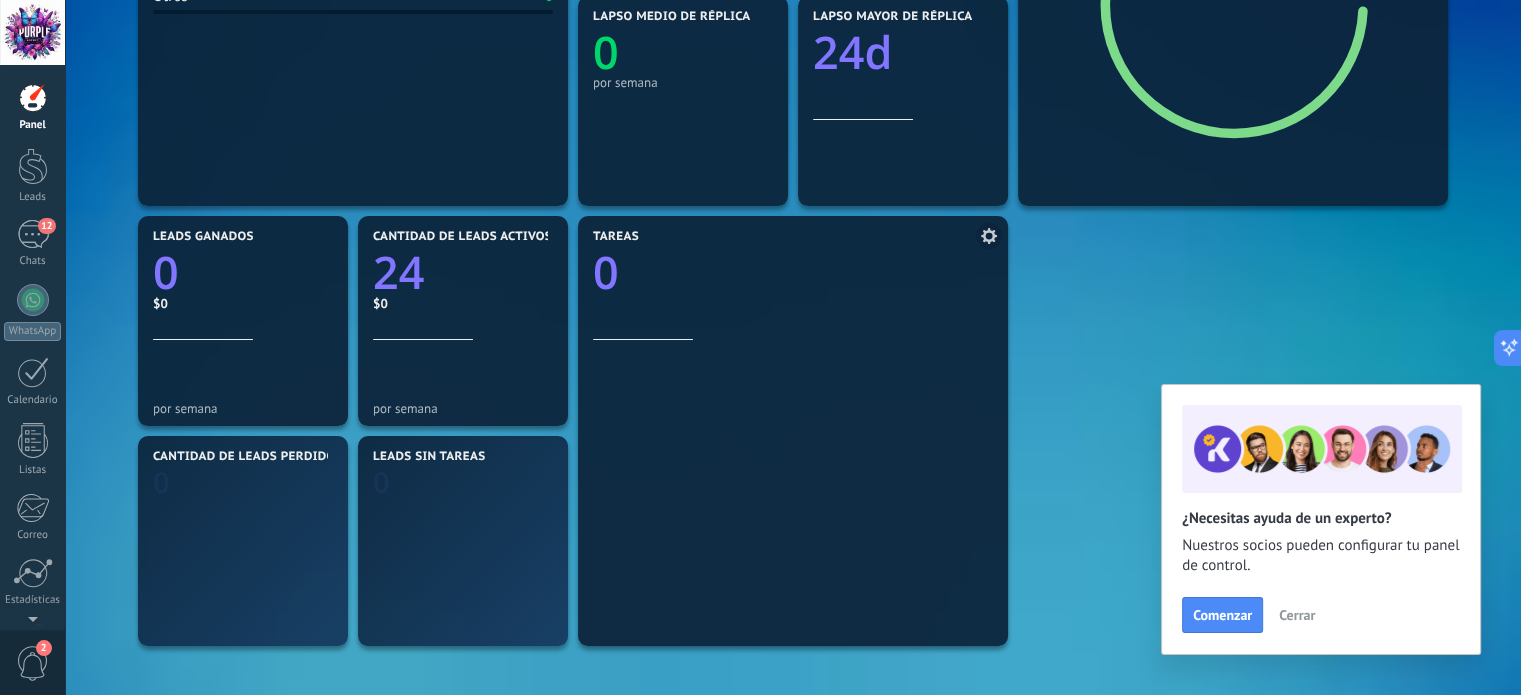 scroll, scrollTop: 720, scrollLeft: 0, axis: vertical 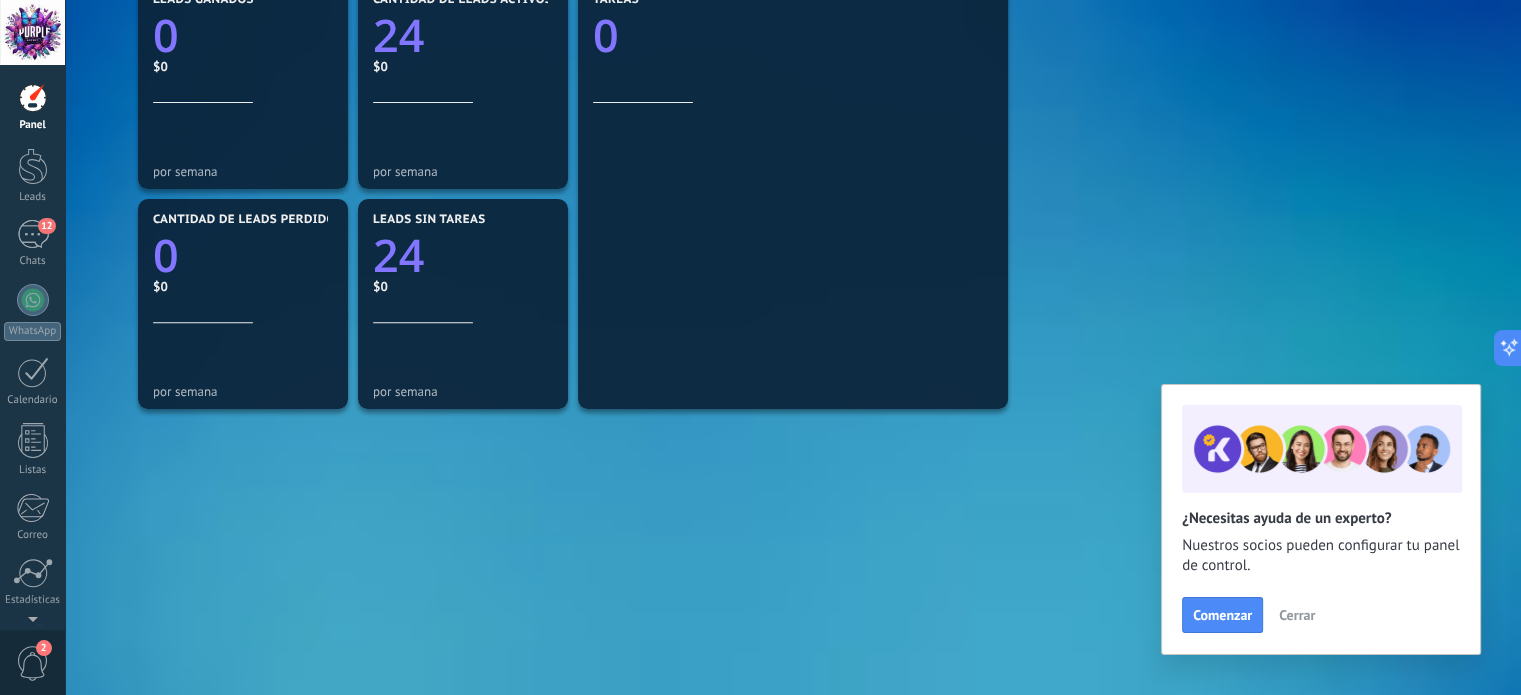 click at bounding box center (32, 32) 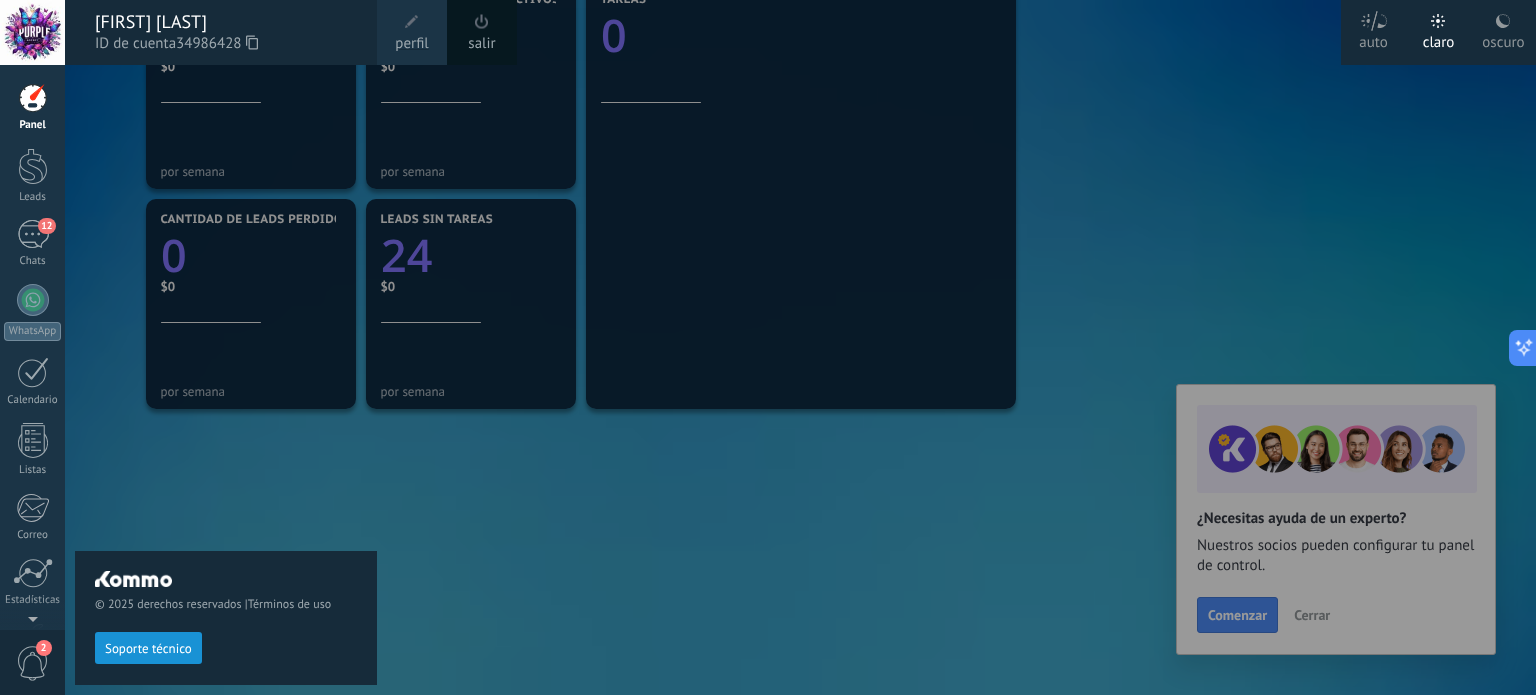 click on "perfil" at bounding box center (411, 44) 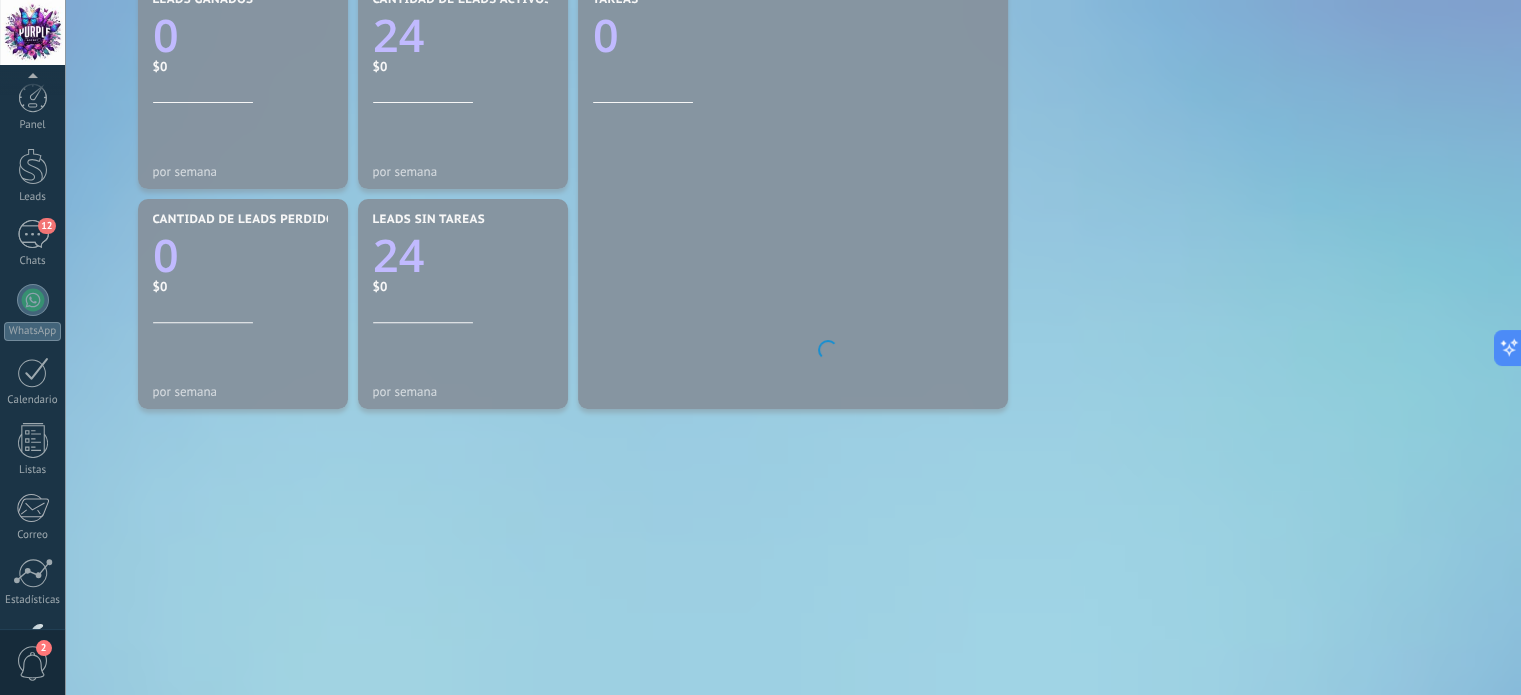 scroll, scrollTop: 136, scrollLeft: 0, axis: vertical 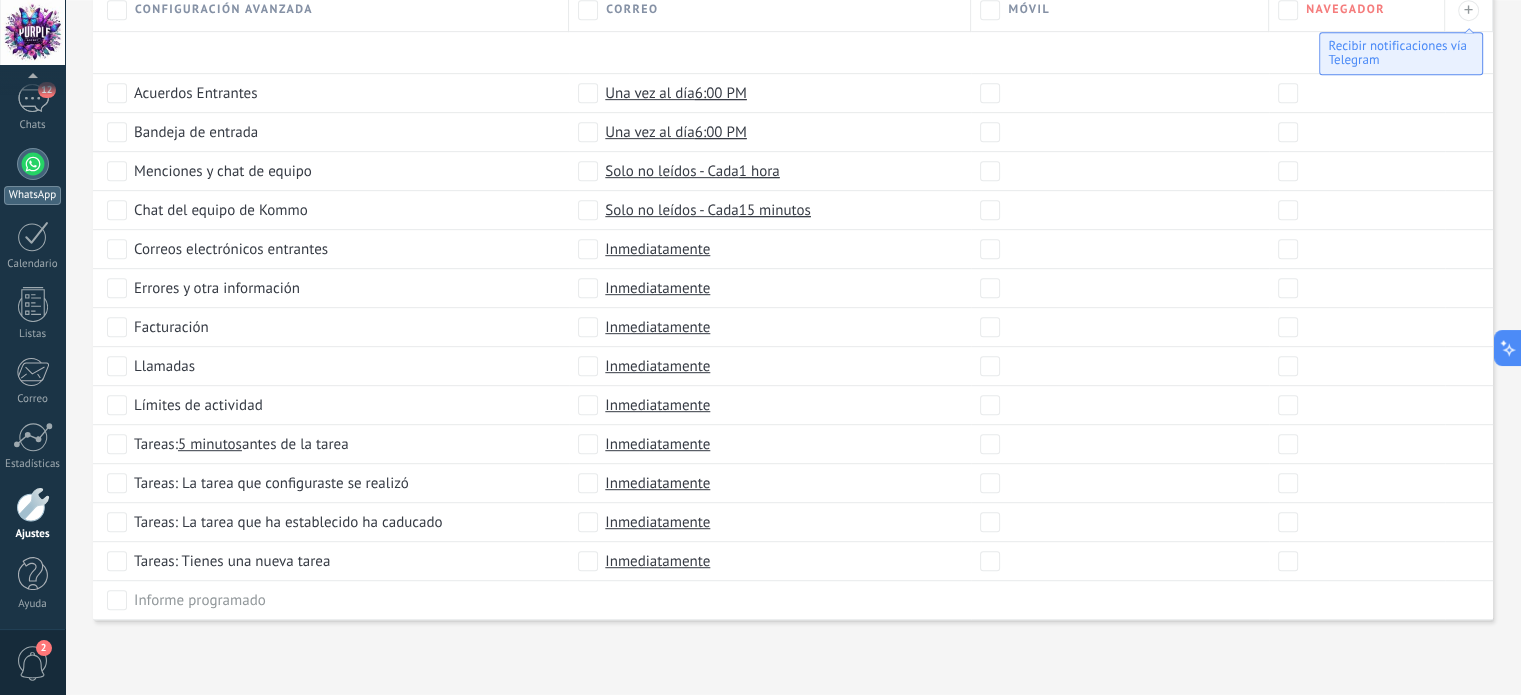 click at bounding box center (33, 164) 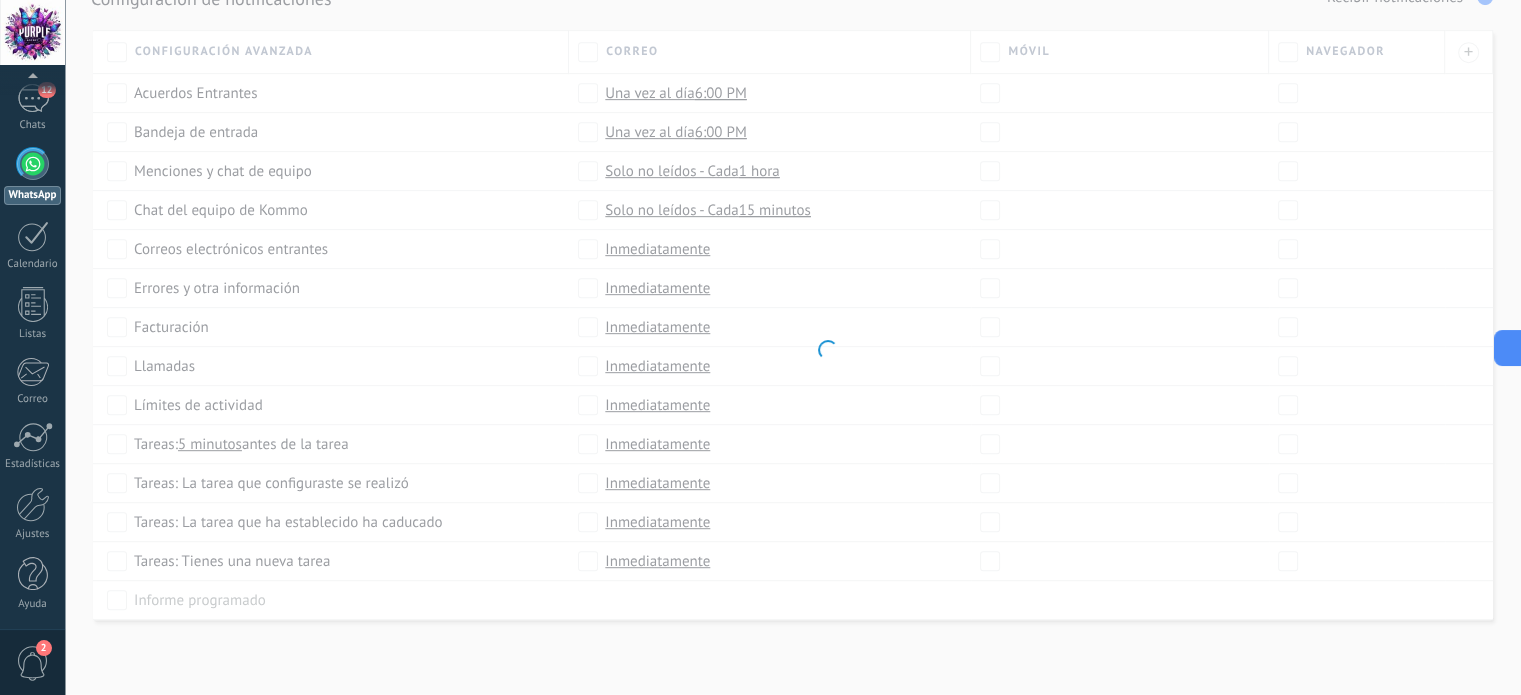 scroll, scrollTop: 956, scrollLeft: 0, axis: vertical 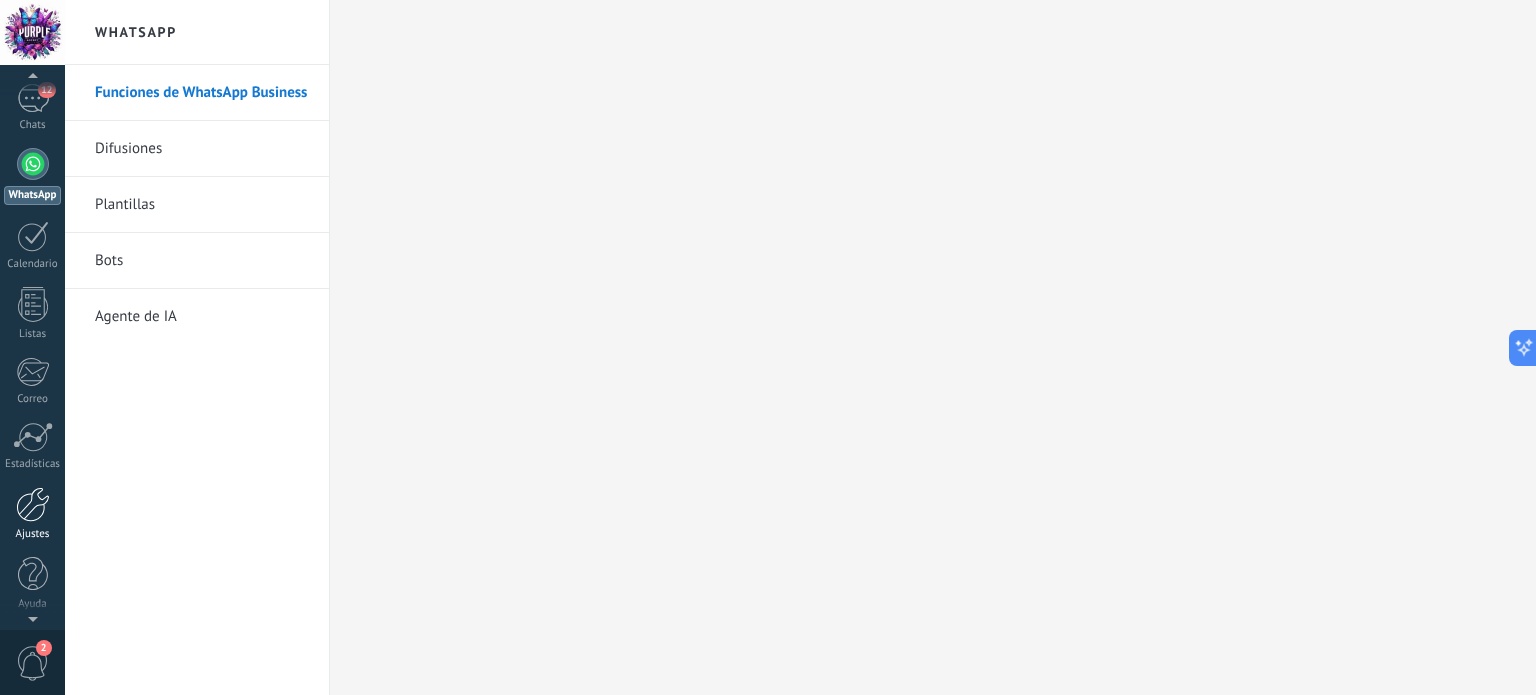 click at bounding box center (33, 504) 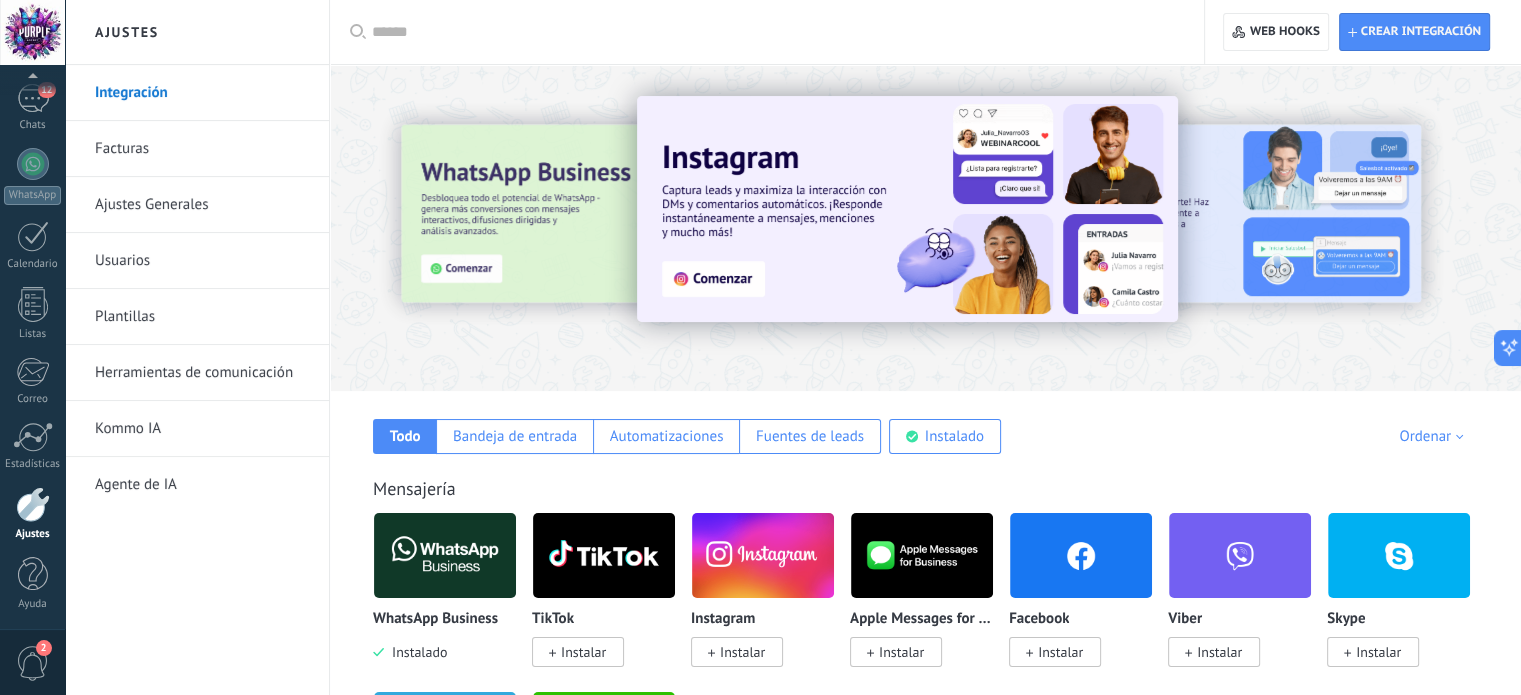 click on "Usuarios" at bounding box center (202, 261) 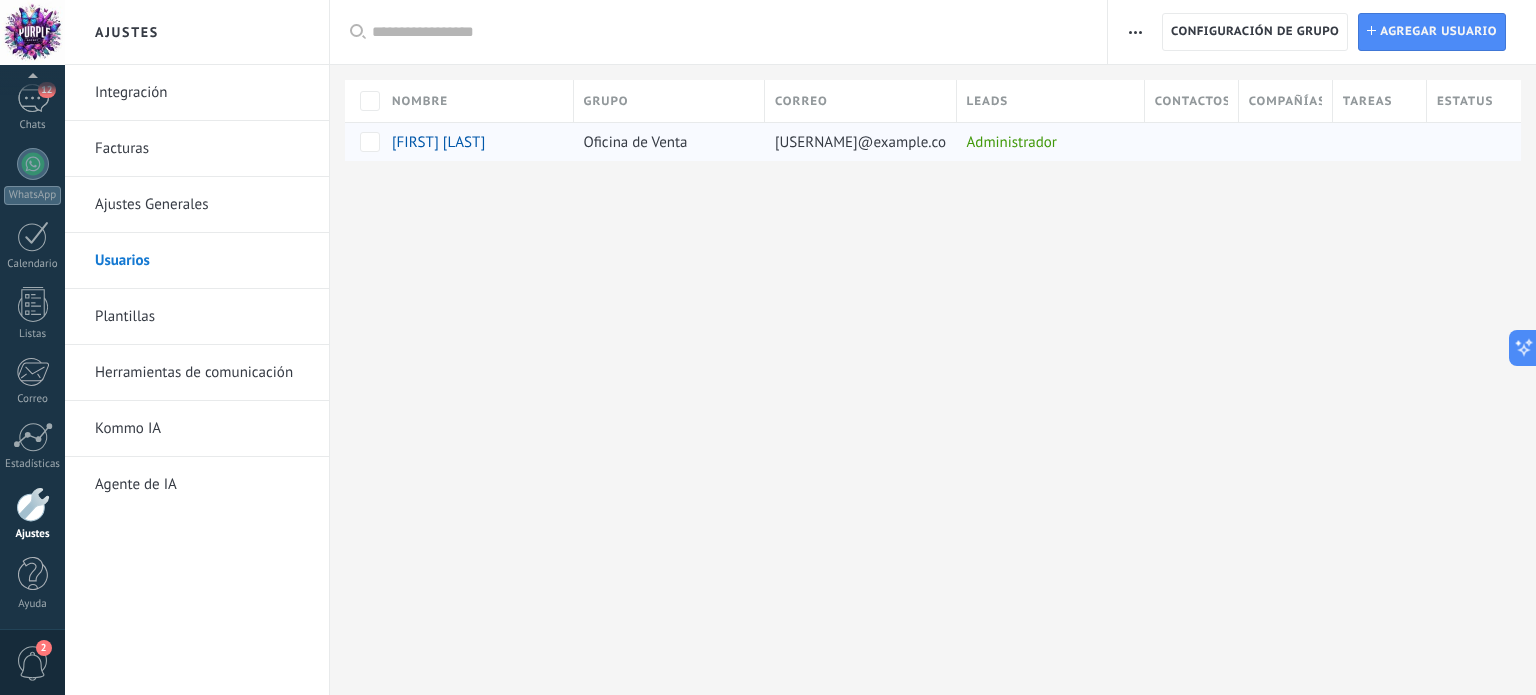 click on "Administrador" at bounding box center [1046, 142] 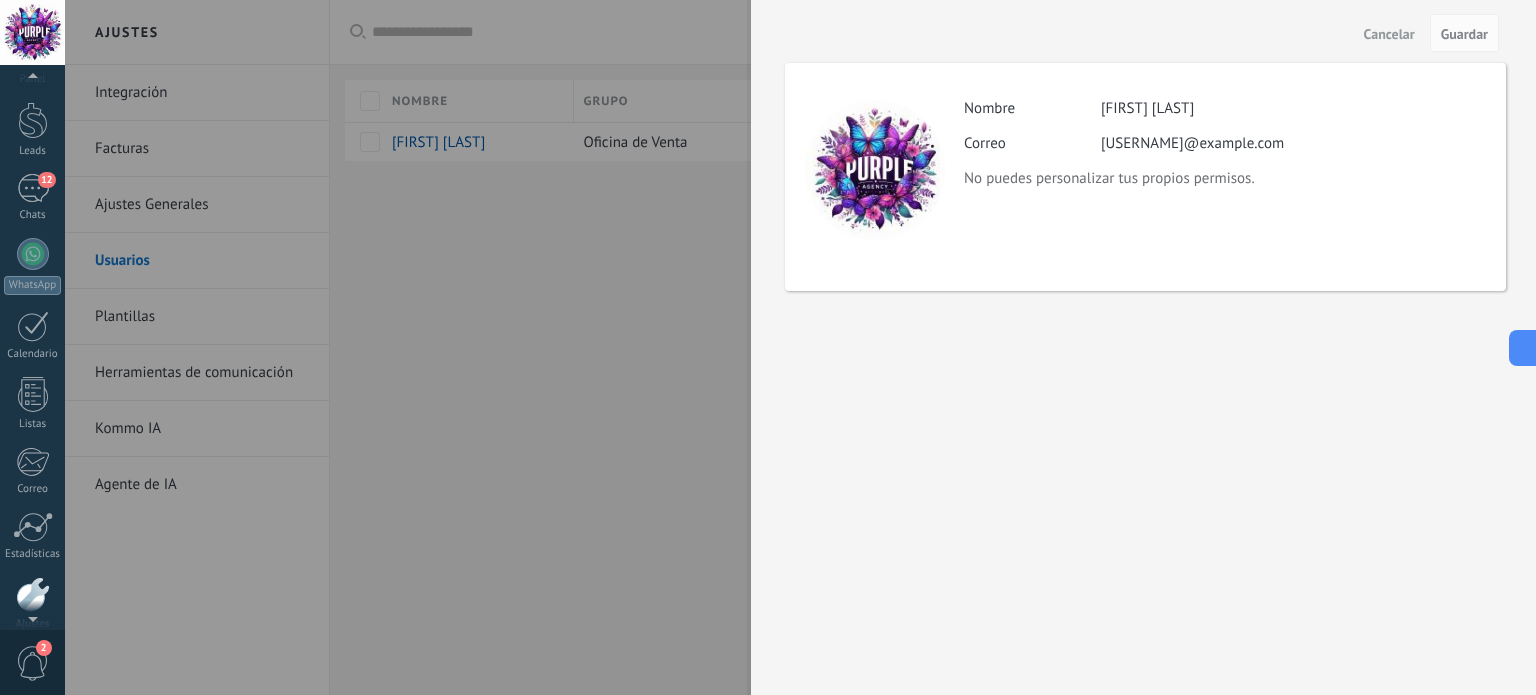scroll, scrollTop: 0, scrollLeft: 0, axis: both 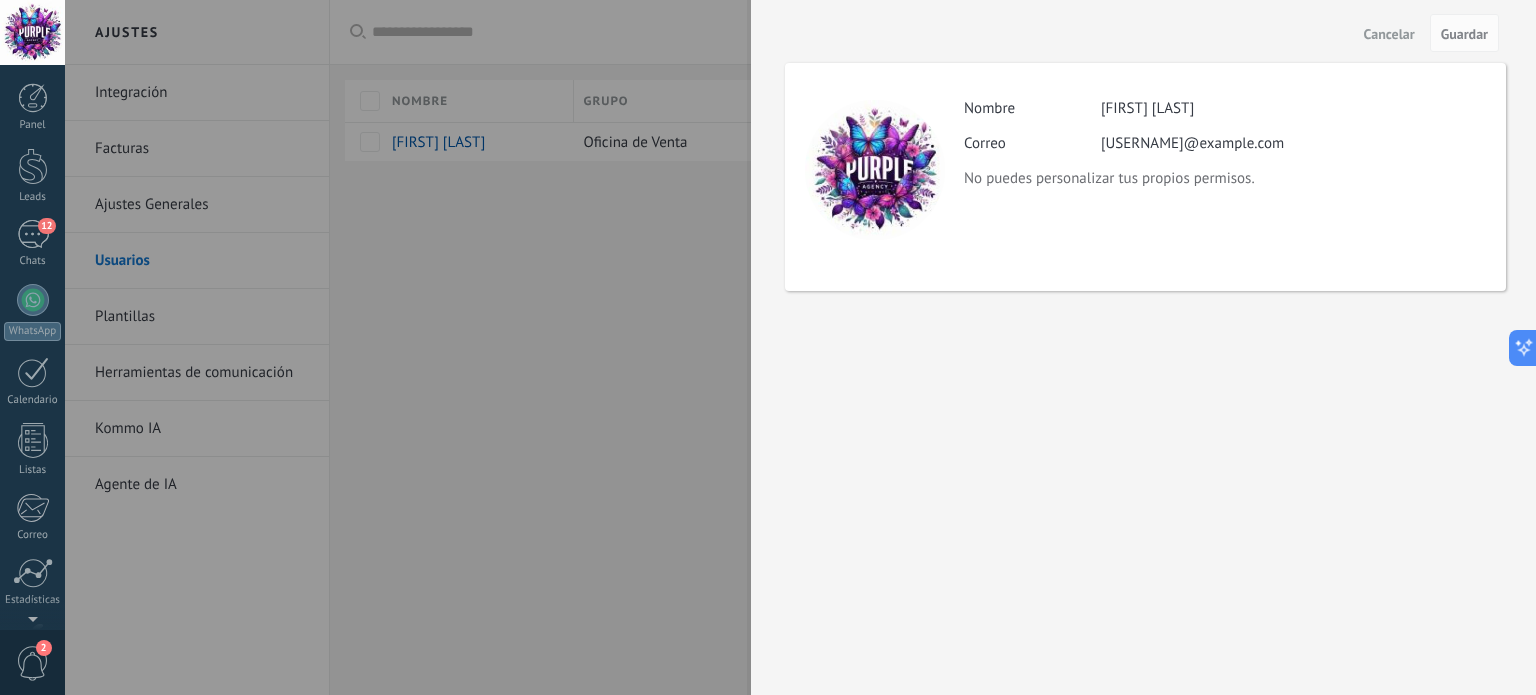 click at bounding box center [32, 32] 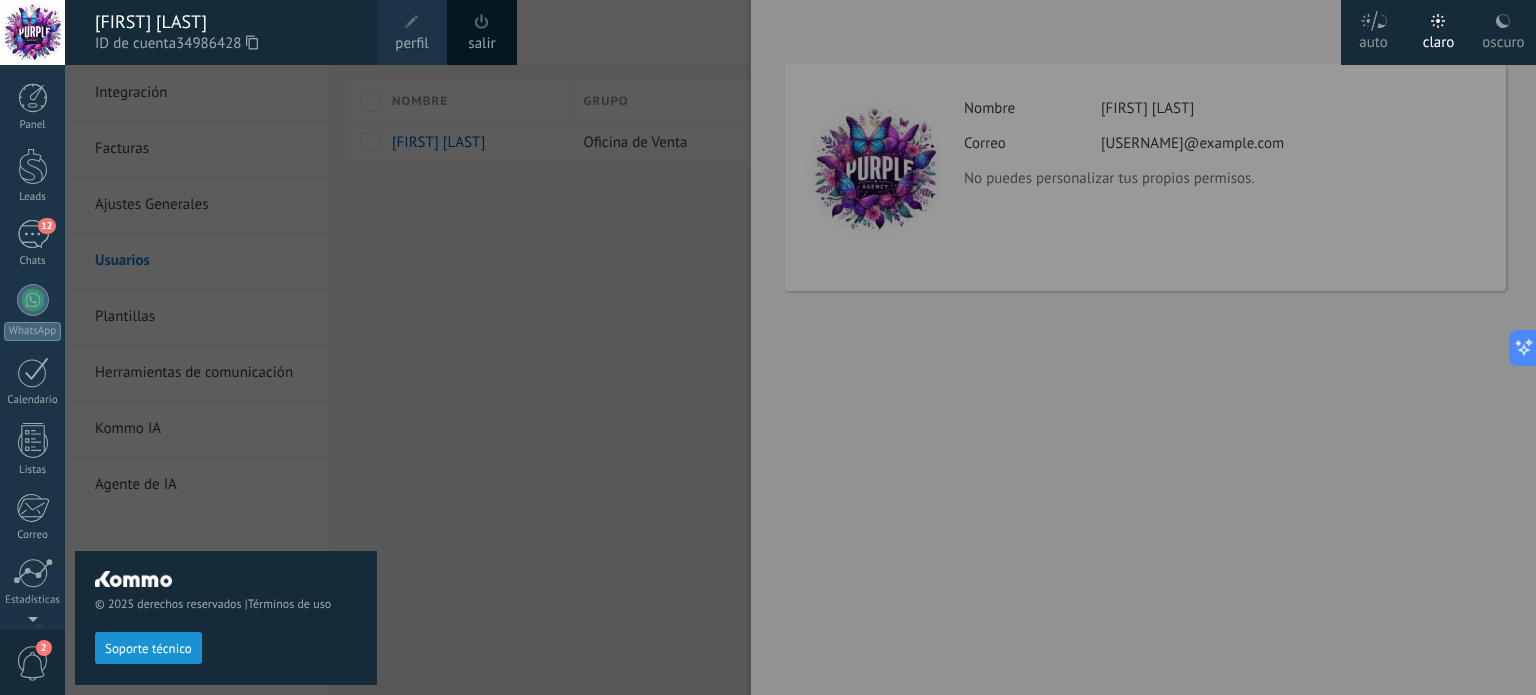 click on "perfil" at bounding box center [411, 44] 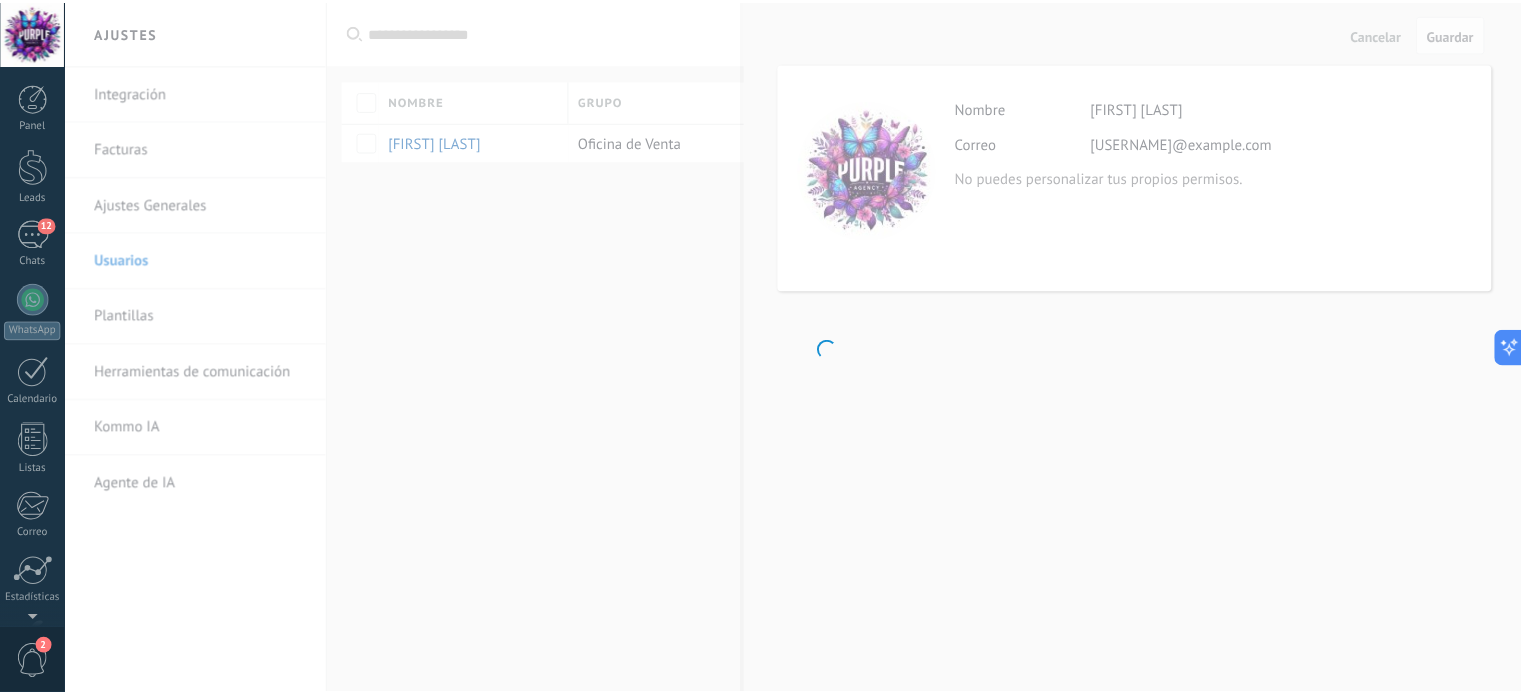 scroll, scrollTop: 136, scrollLeft: 0, axis: vertical 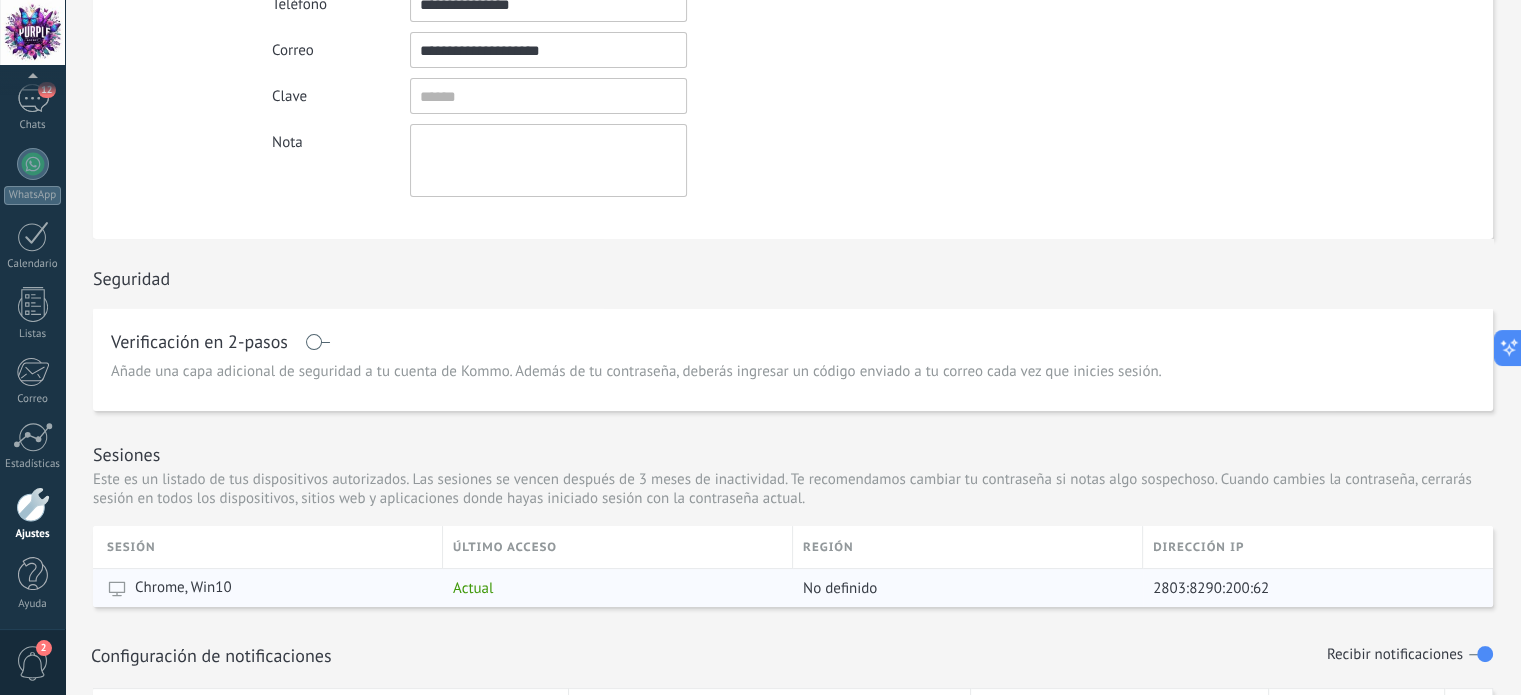 drag, startPoint x: 591, startPoint y: 581, endPoint x: 504, endPoint y: 595, distance: 88.11924 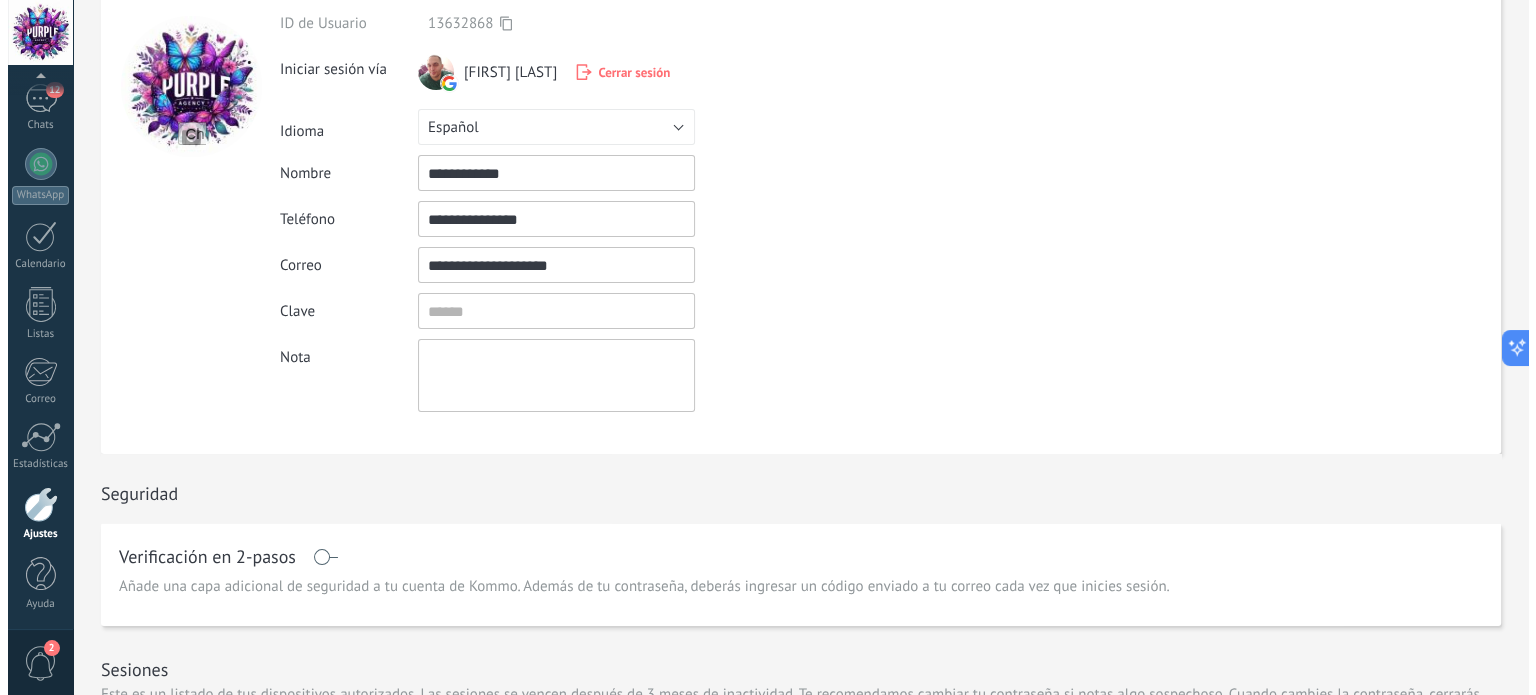 scroll, scrollTop: 0, scrollLeft: 0, axis: both 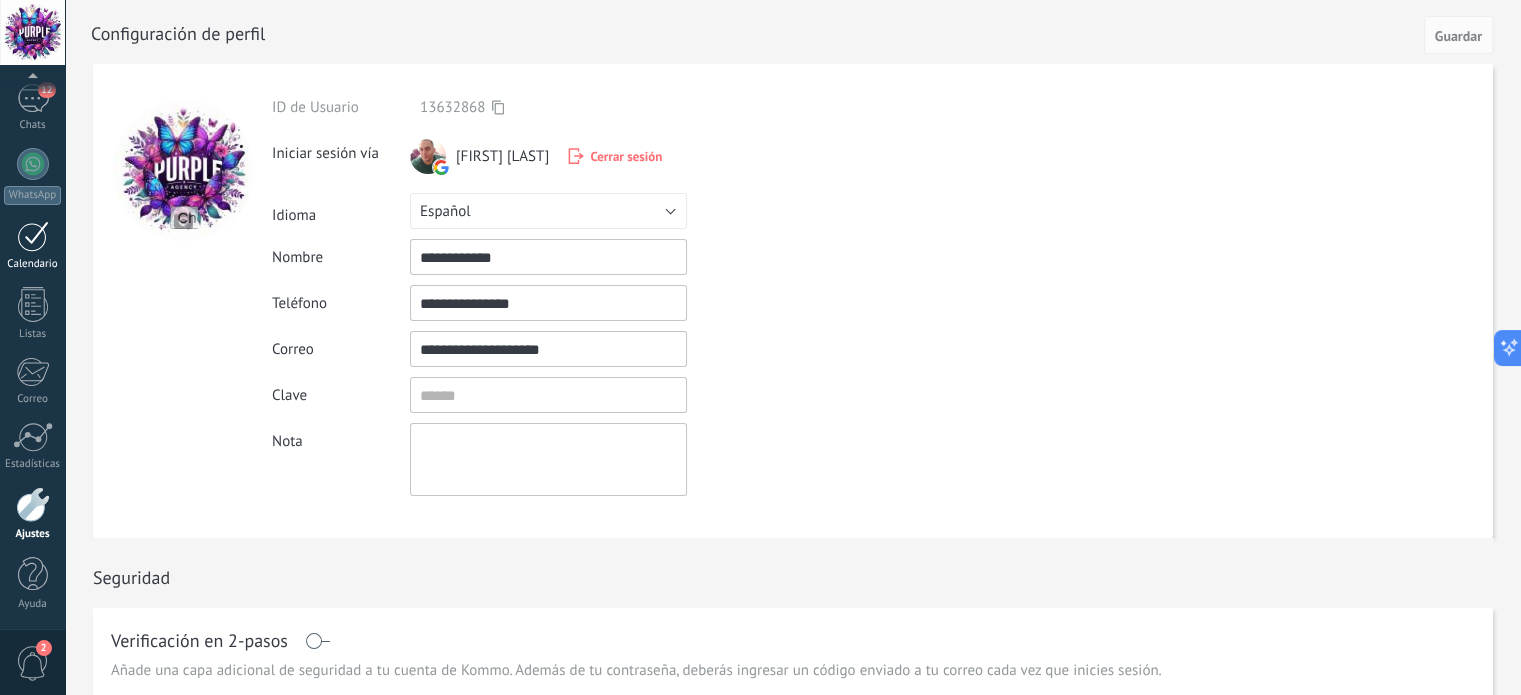 click at bounding box center (33, 236) 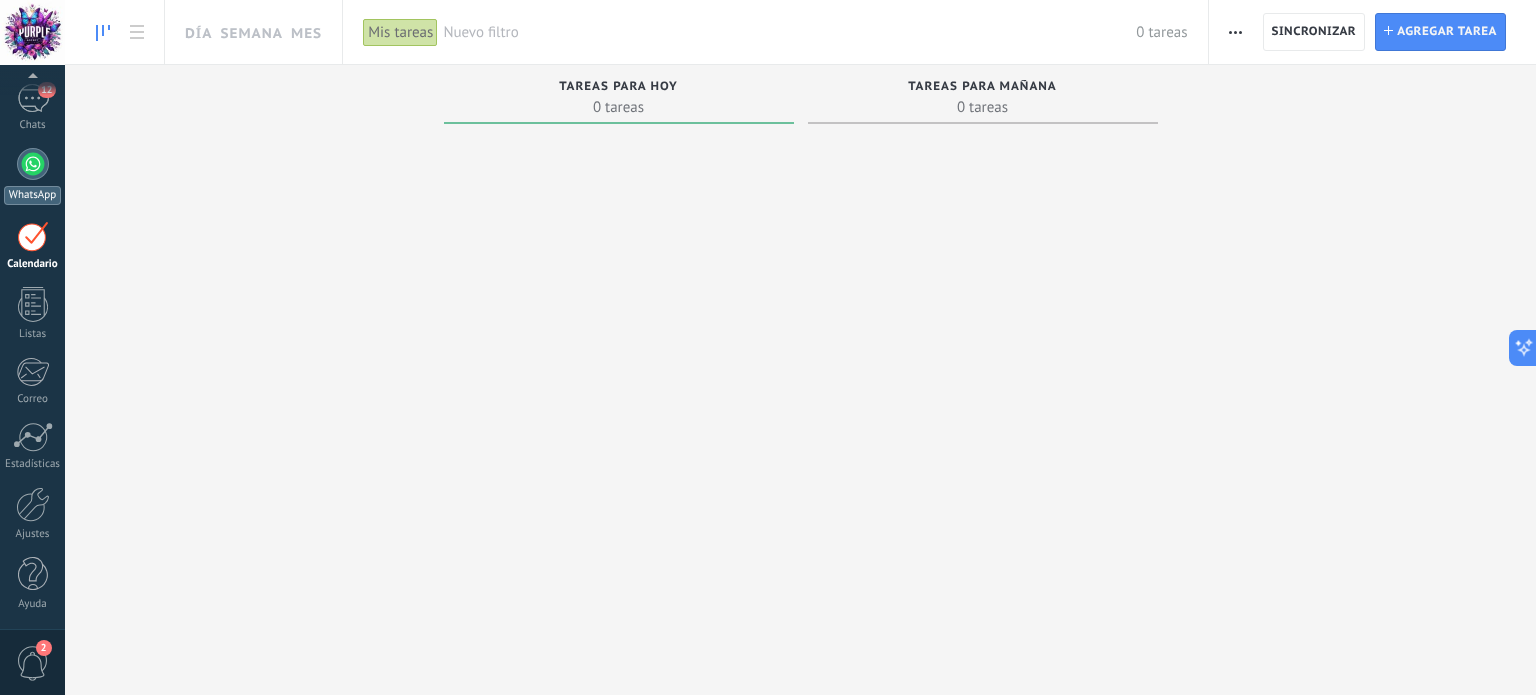 click at bounding box center [33, 164] 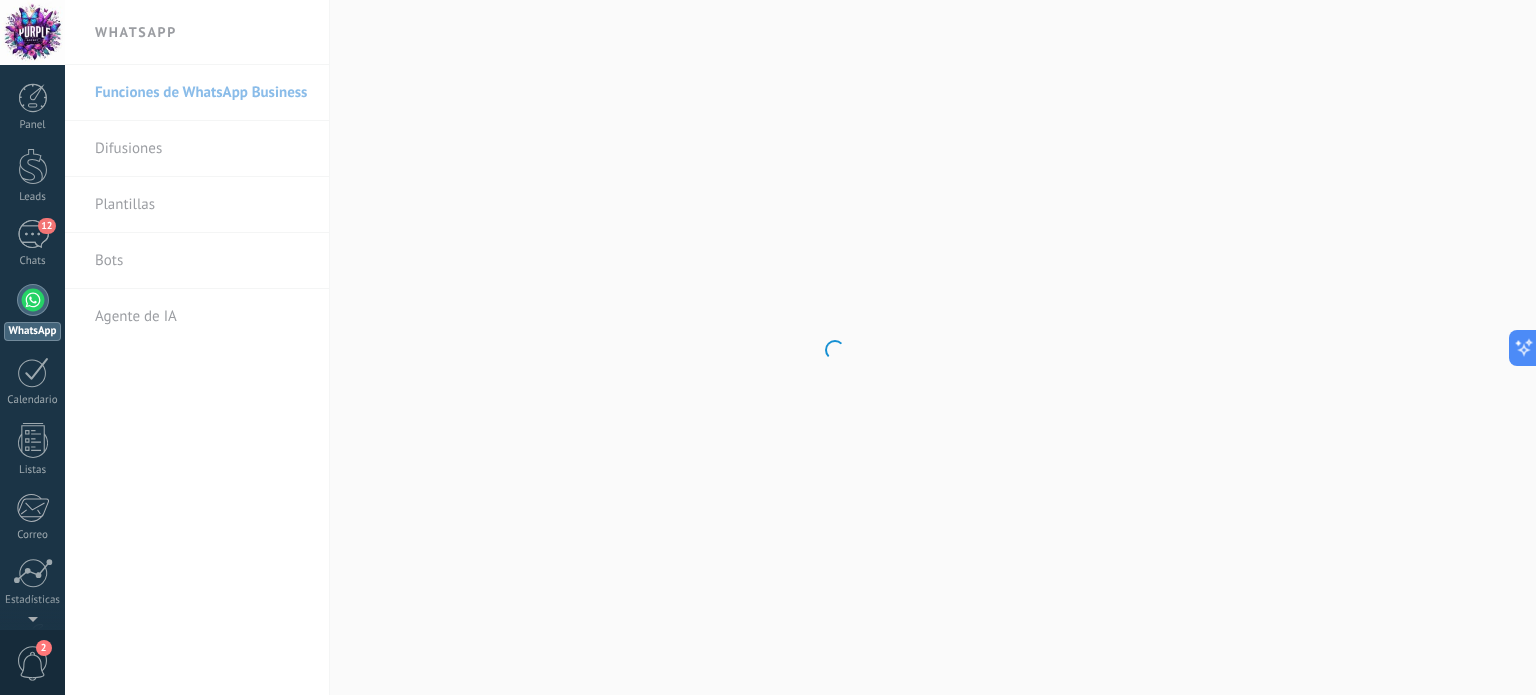 scroll, scrollTop: 0, scrollLeft: 0, axis: both 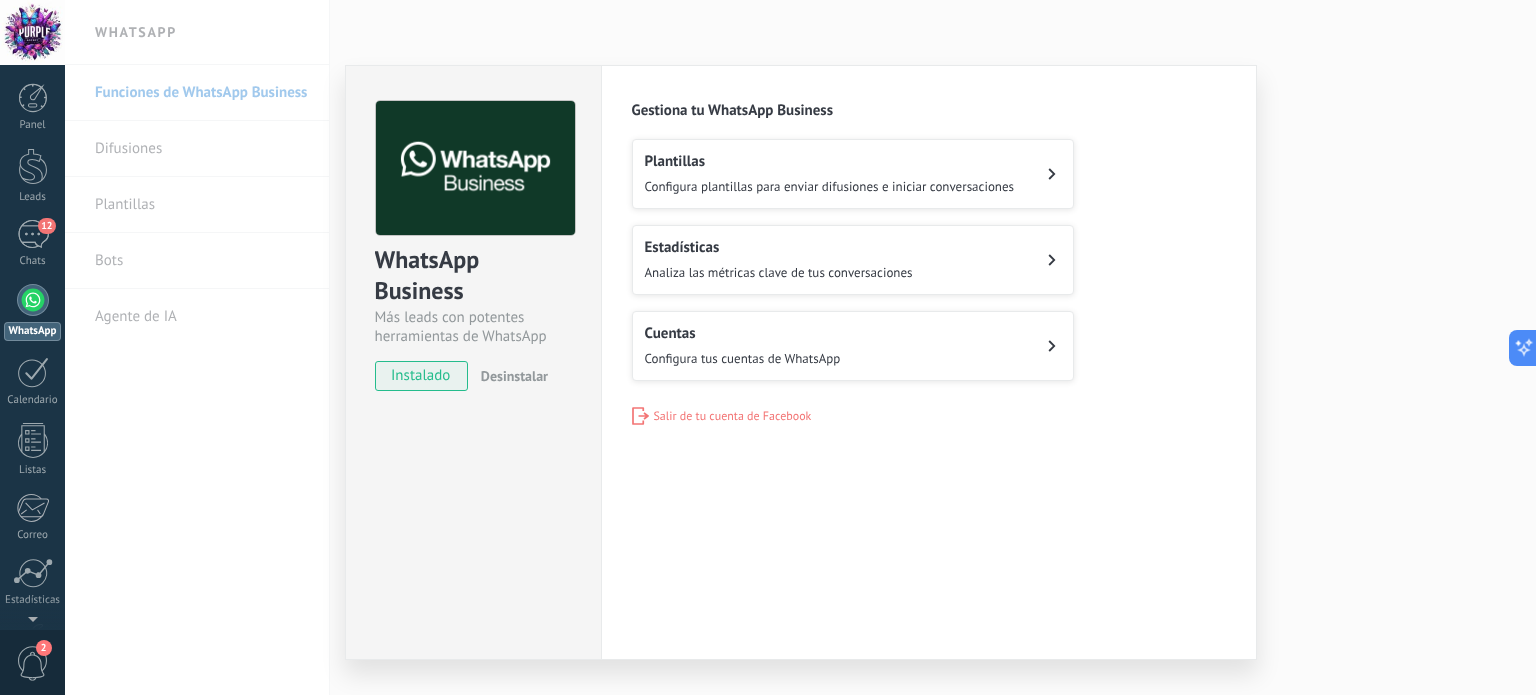 click on "Cuentas Configura tus cuentas de WhatsApp" at bounding box center [853, 346] 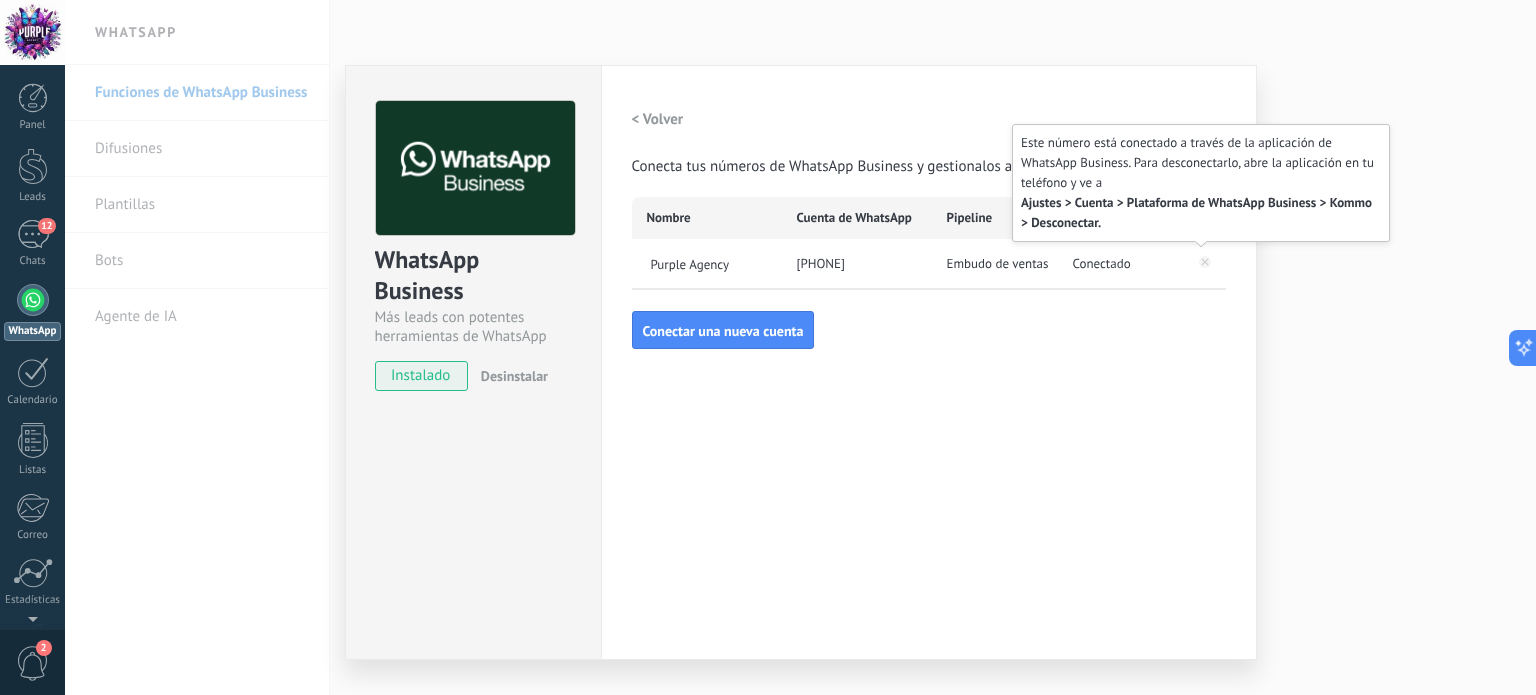 click 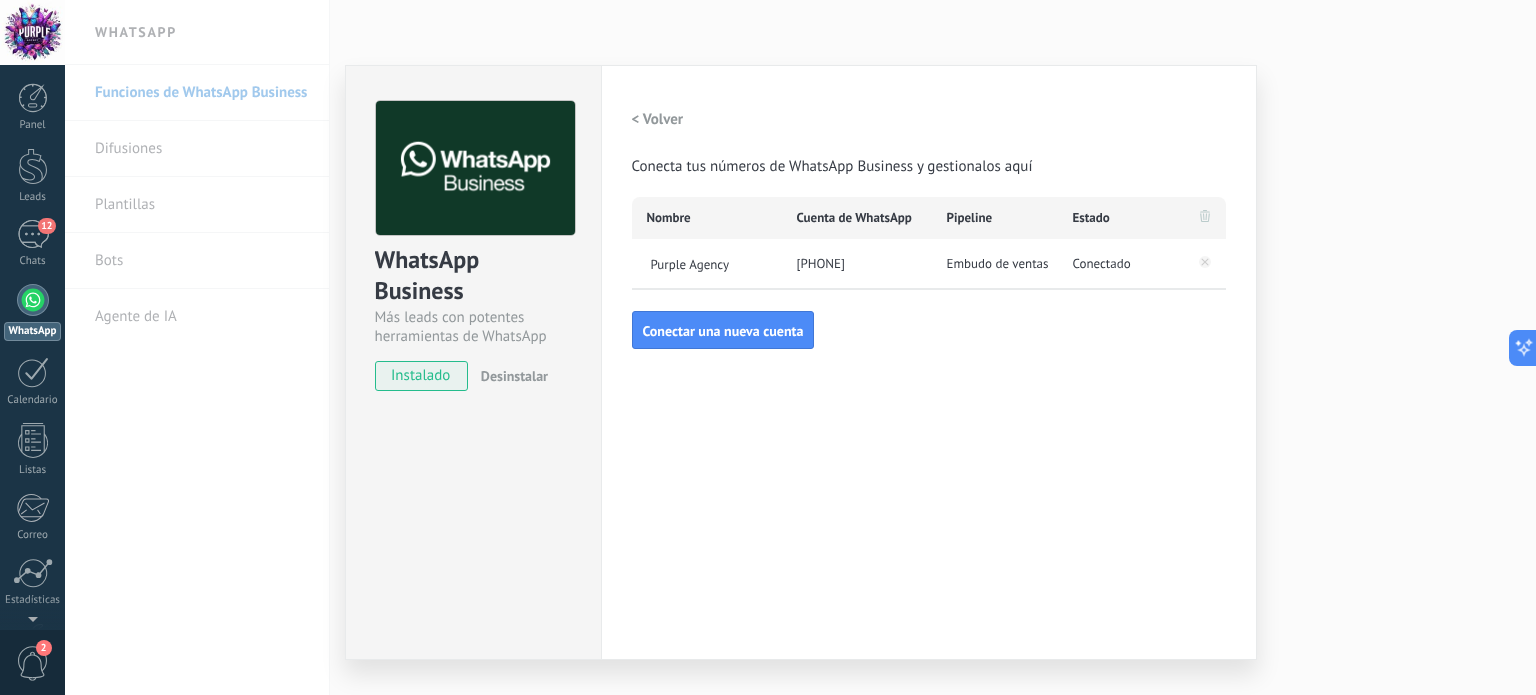 click 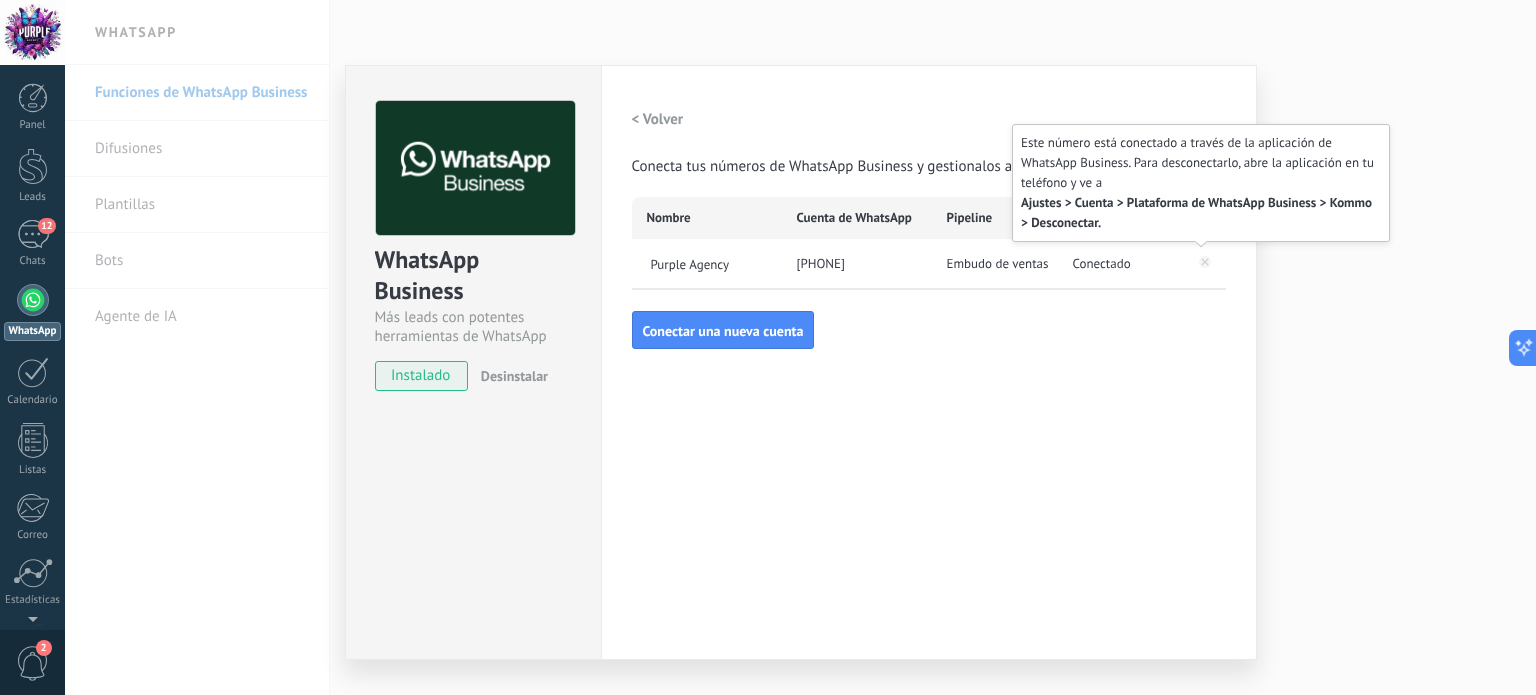 click 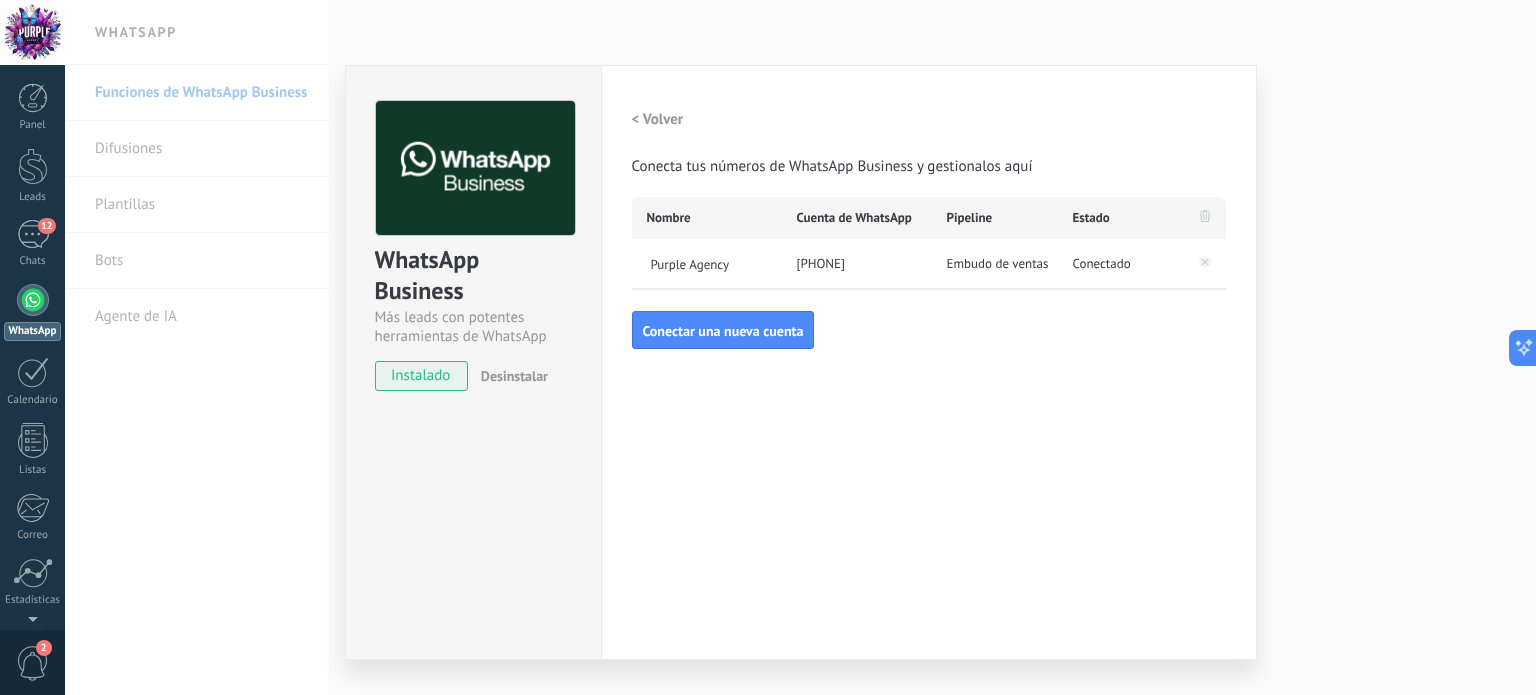 click on "Purple Agency" at bounding box center (707, 264) 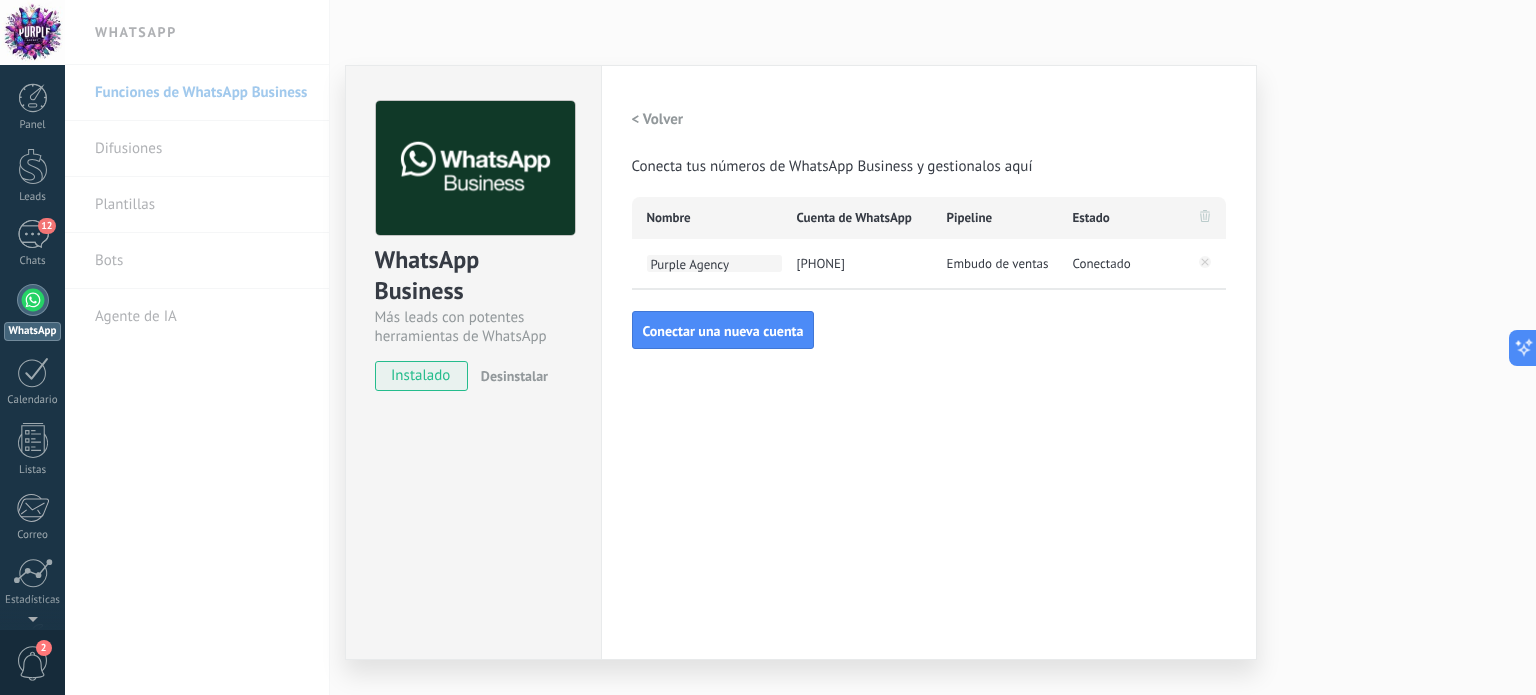 click on "Purple Agency" at bounding box center [714, 263] 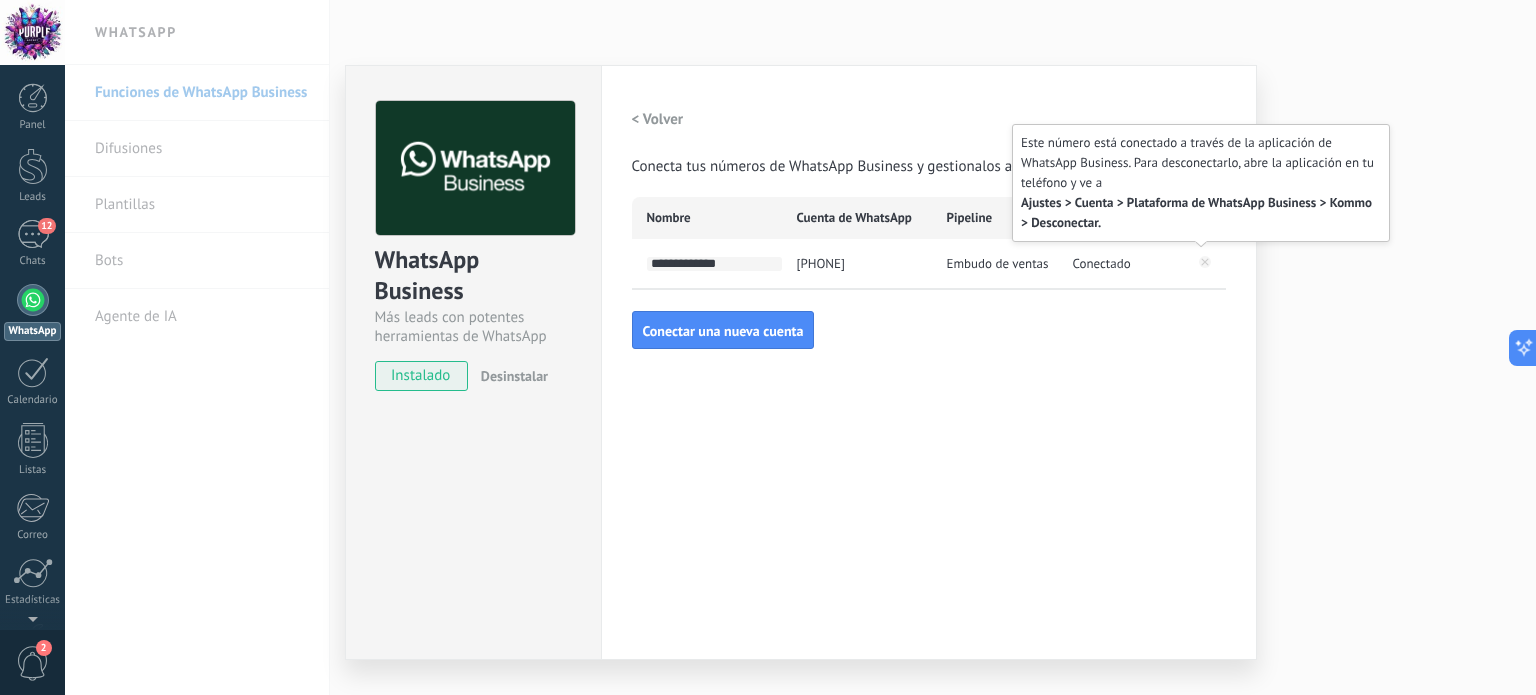 click 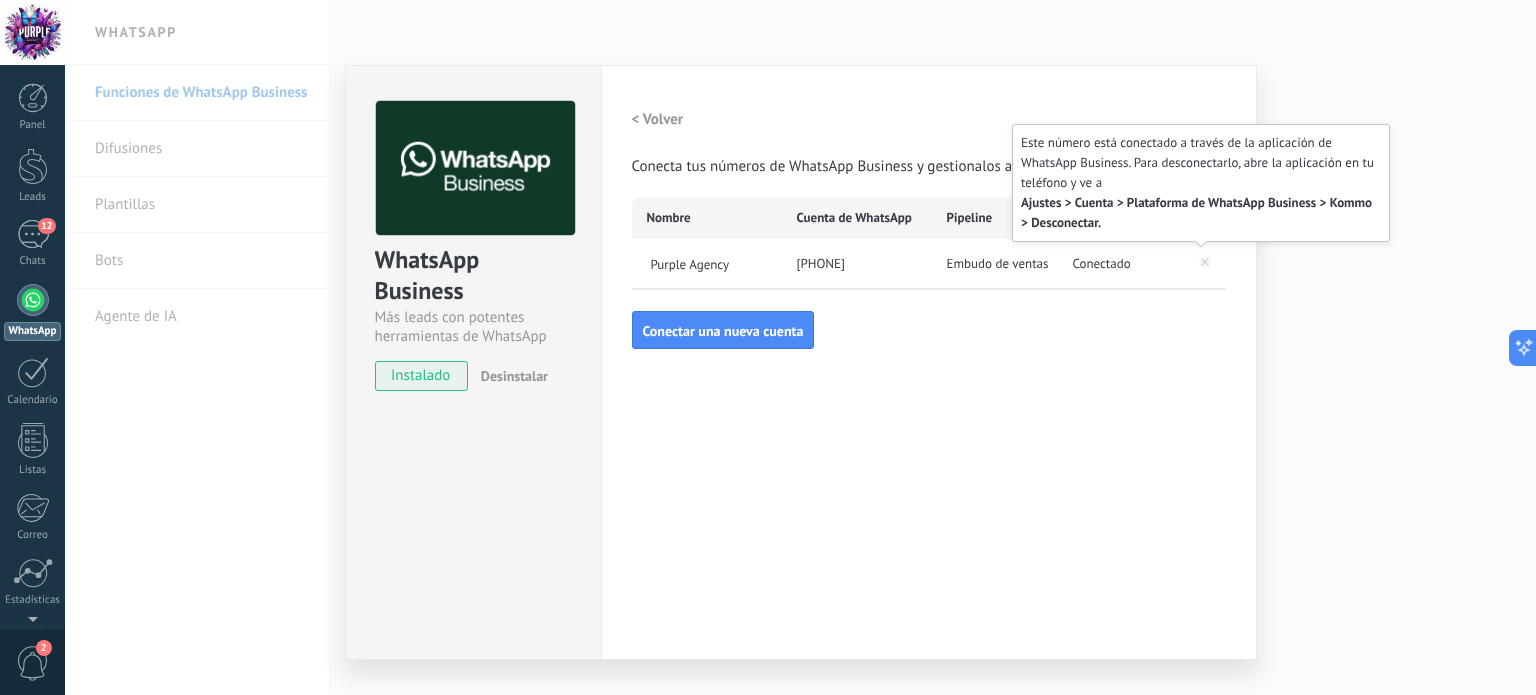 click 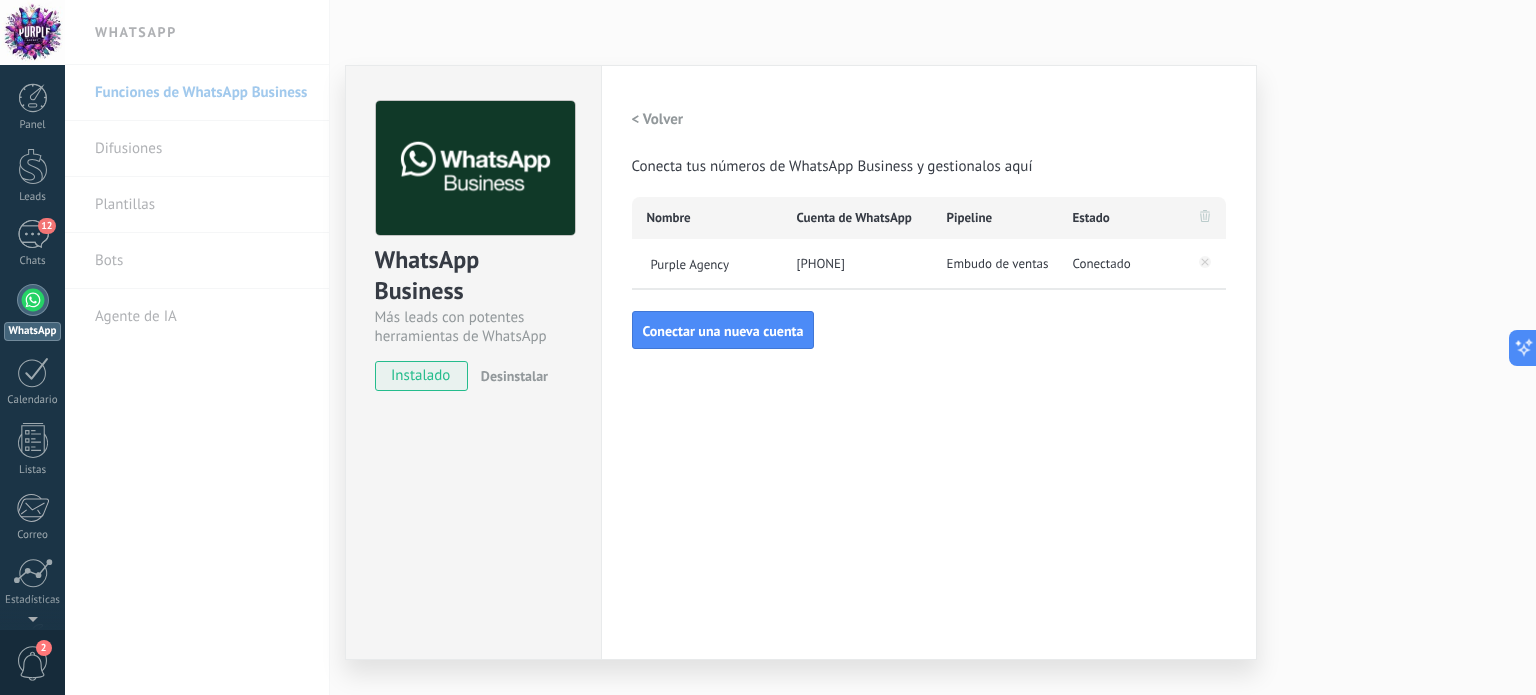 click on "WhatsApp Business Más leads con potentes herramientas de WhatsApp instalado Desinstalar Configuraciones Autorizaciones Esta pestaña registra a los usuarios que han concedido acceso a la integración a esta cuenta. Si deseas remover la posibilidad que un usuario pueda enviar solicitudes a la cuenta en nombre de esta integración, puedes revocar el acceso. Si el acceso a todos los usuarios es revocado, la integración dejará de funcionar. Esta aplicación está instalada, pero nadie le ha dado acceso aún. WhatsApp Cloud API más _: Guardar < Volver Conecta tus números de WhatsApp Business y gestionalos aquí Nombre Cuenta de WhatsApp Pipeline Estado Purple Agency +57 [PHONE] Embudo de ventas Conectado Conectar una nueva cuenta" at bounding box center (800, 347) 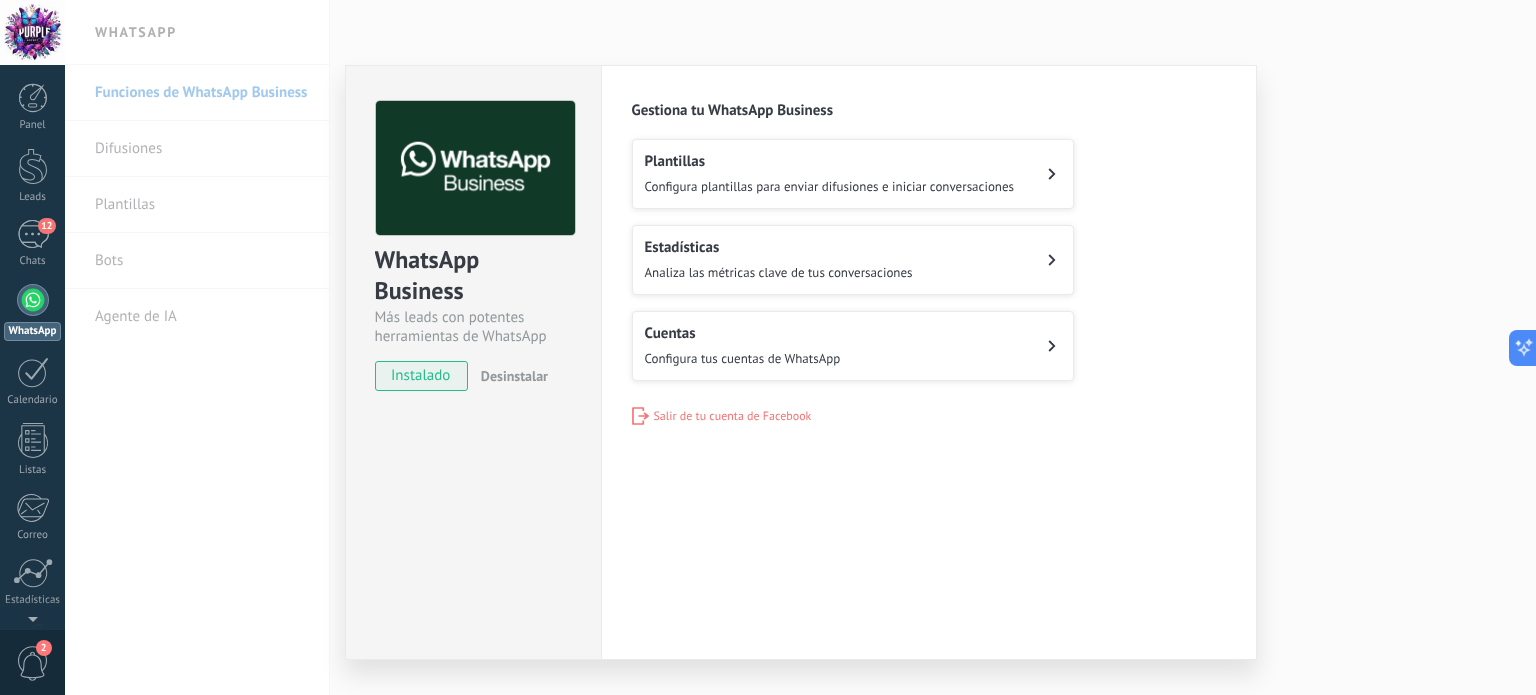 click on "Configura tus cuentas de WhatsApp" at bounding box center (743, 358) 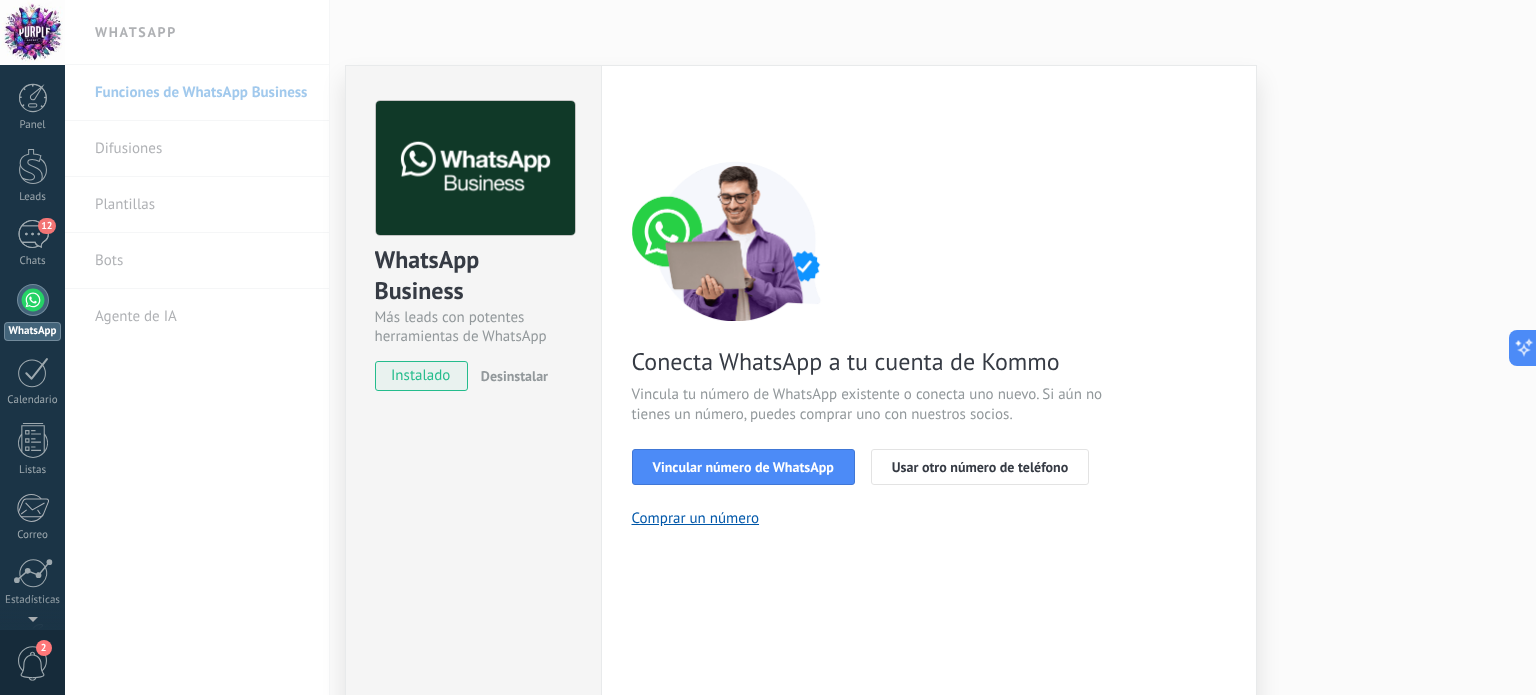 click on "WhatsApp Business Más leads con potentes herramientas de WhatsApp instalado Desinstalar Configuraciones Autorizaciones Esta pestaña registra a los usuarios que han concedido acceso a las integración a esta cuenta. Si deseas remover la posibilidad que un usuario pueda enviar solicitudes a la cuenta en nombre de esta integración, puedes revocar el acceso. Si el acceso a todos los usuarios es revocado, la integración dejará de funcionar. Esta aplicacion está instalada, pero nadie le ha dado acceso aun. WhatsApp Cloud API más _:  Guardar < Volver 1 Seleccionar aplicación 2 Conectar Facebook  3 Finalizar configuración Conecta WhatsApp a tu cuenta de Kommo Vincula tu número de WhatsApp existente o conecta uno nuevo. Si aún no tienes un número, puedes comprar uno con nuestros socios. Vincular número de WhatsApp Usar otro número de teléfono Comprar un número ¿Necesitas ayuda?" at bounding box center (800, 347) 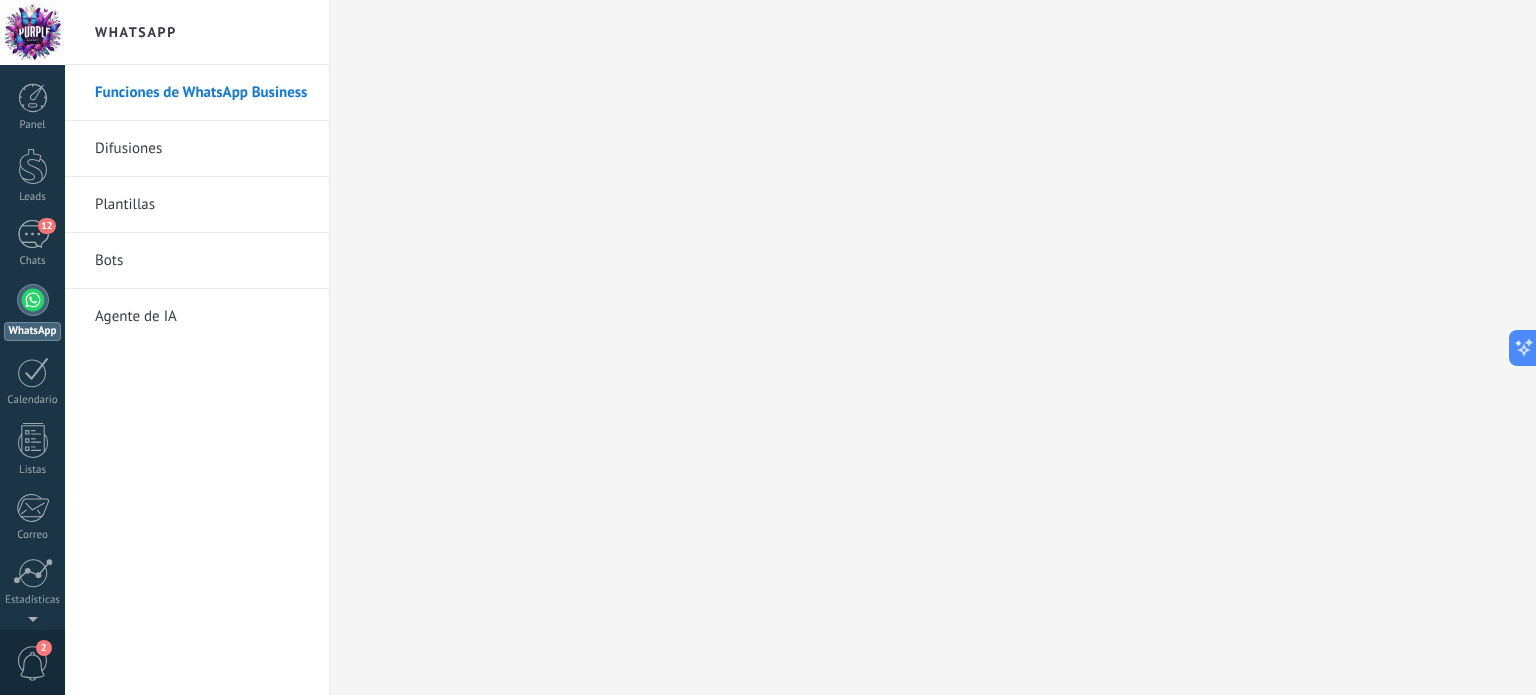 click at bounding box center (32, 32) 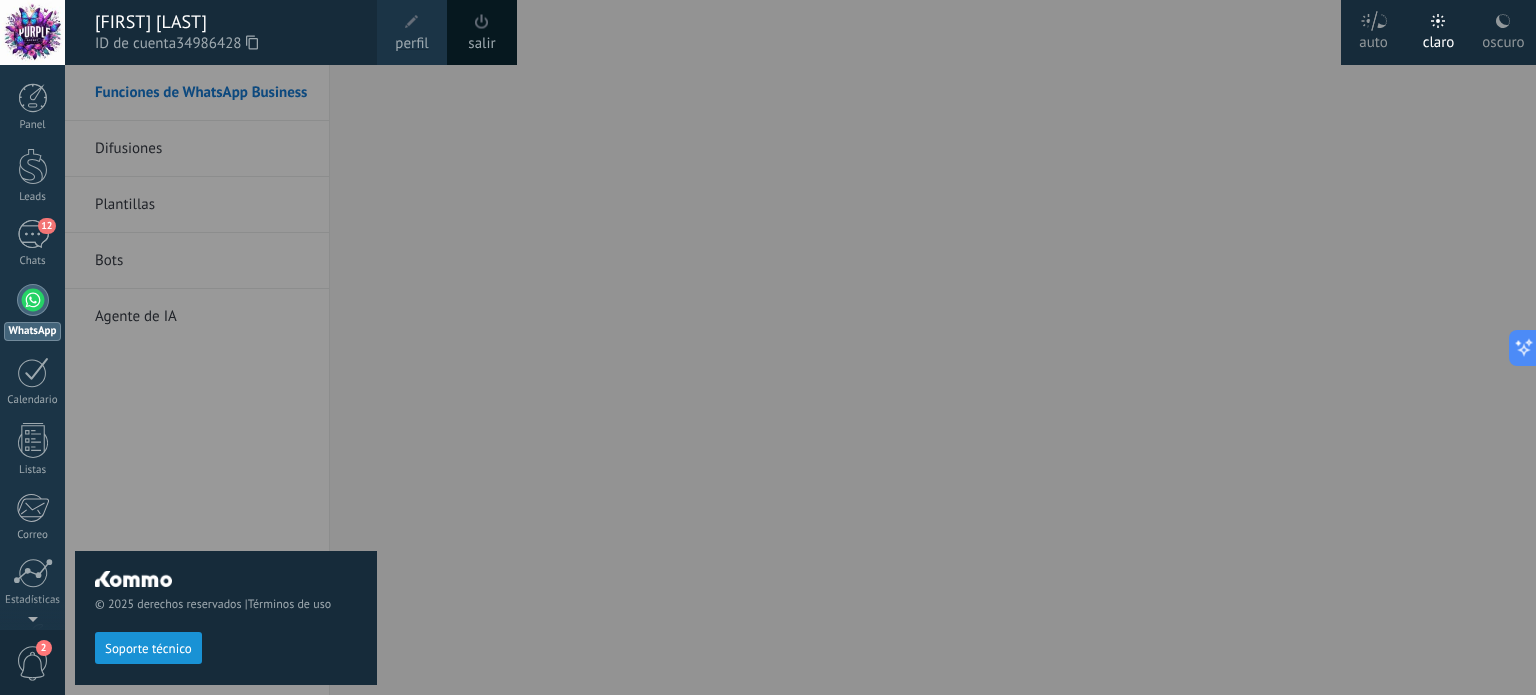 click at bounding box center (482, 21) 